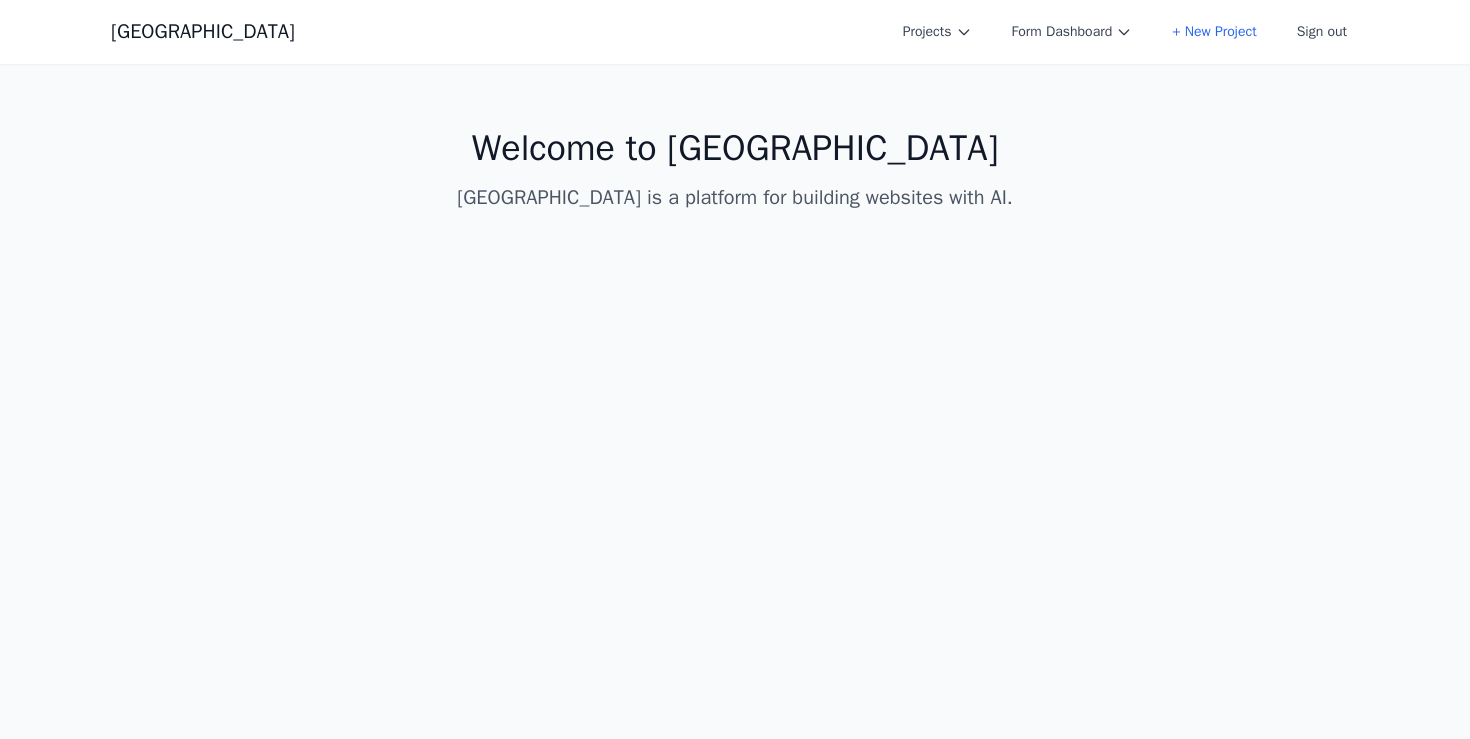 scroll, scrollTop: 0, scrollLeft: 0, axis: both 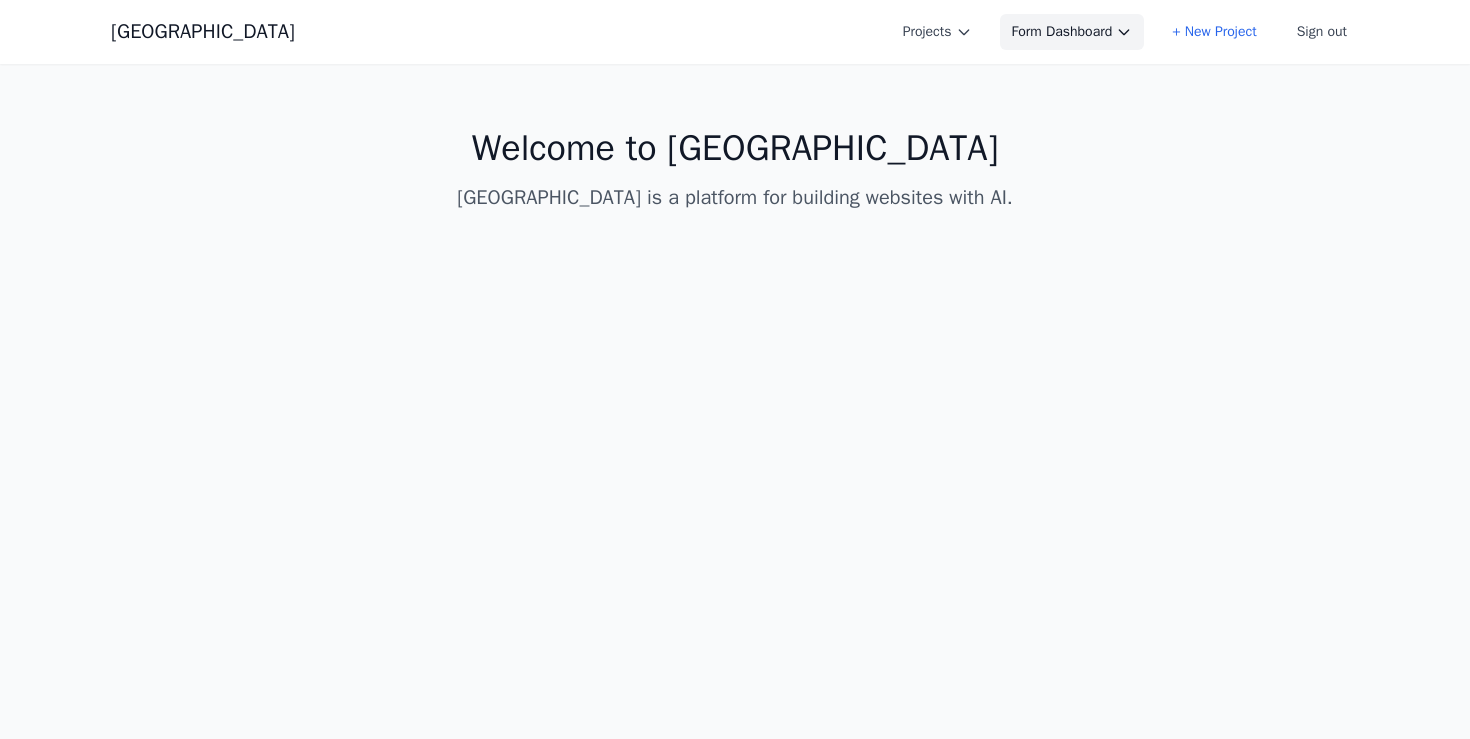 click on "Form Dashboard" at bounding box center (1072, 32) 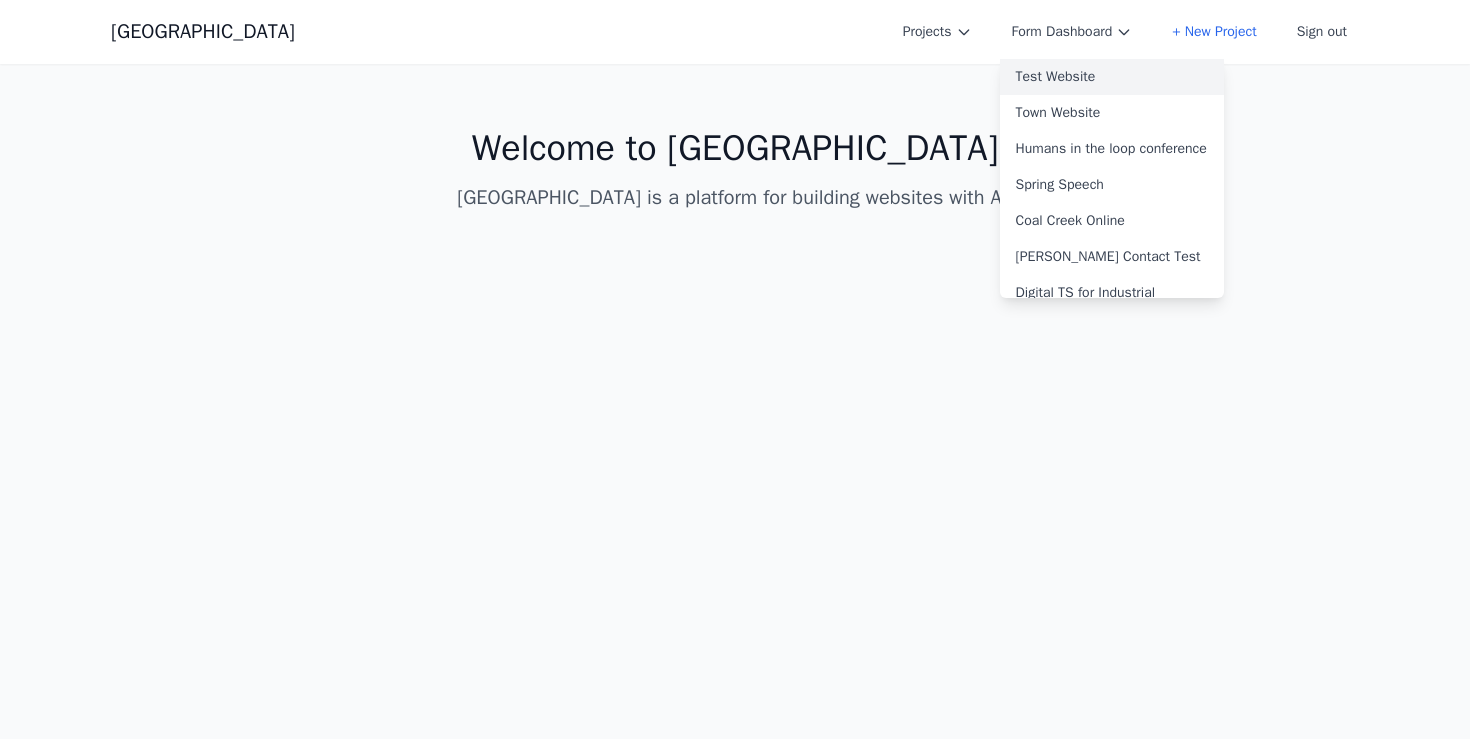 scroll, scrollTop: 109, scrollLeft: 0, axis: vertical 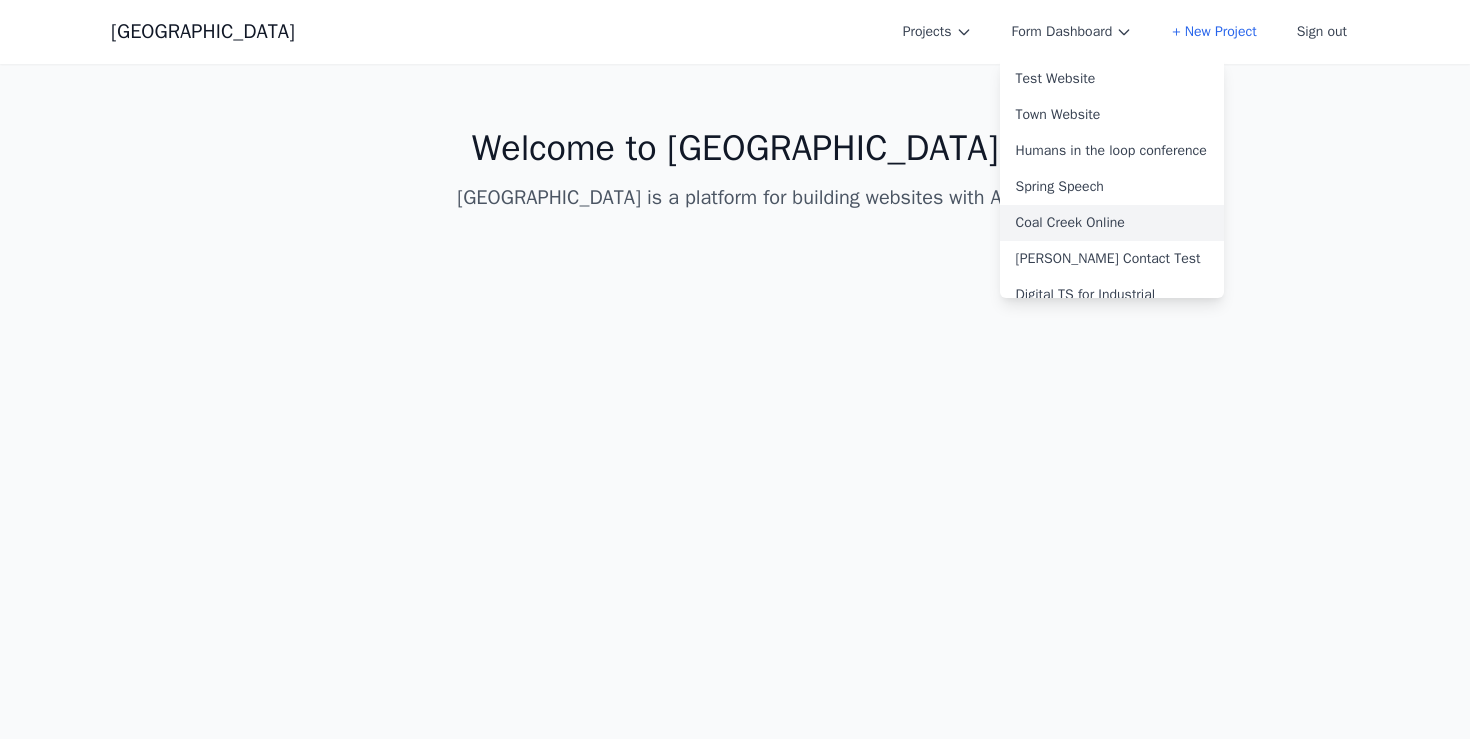 click on "Coal Creek Online" at bounding box center [1112, 223] 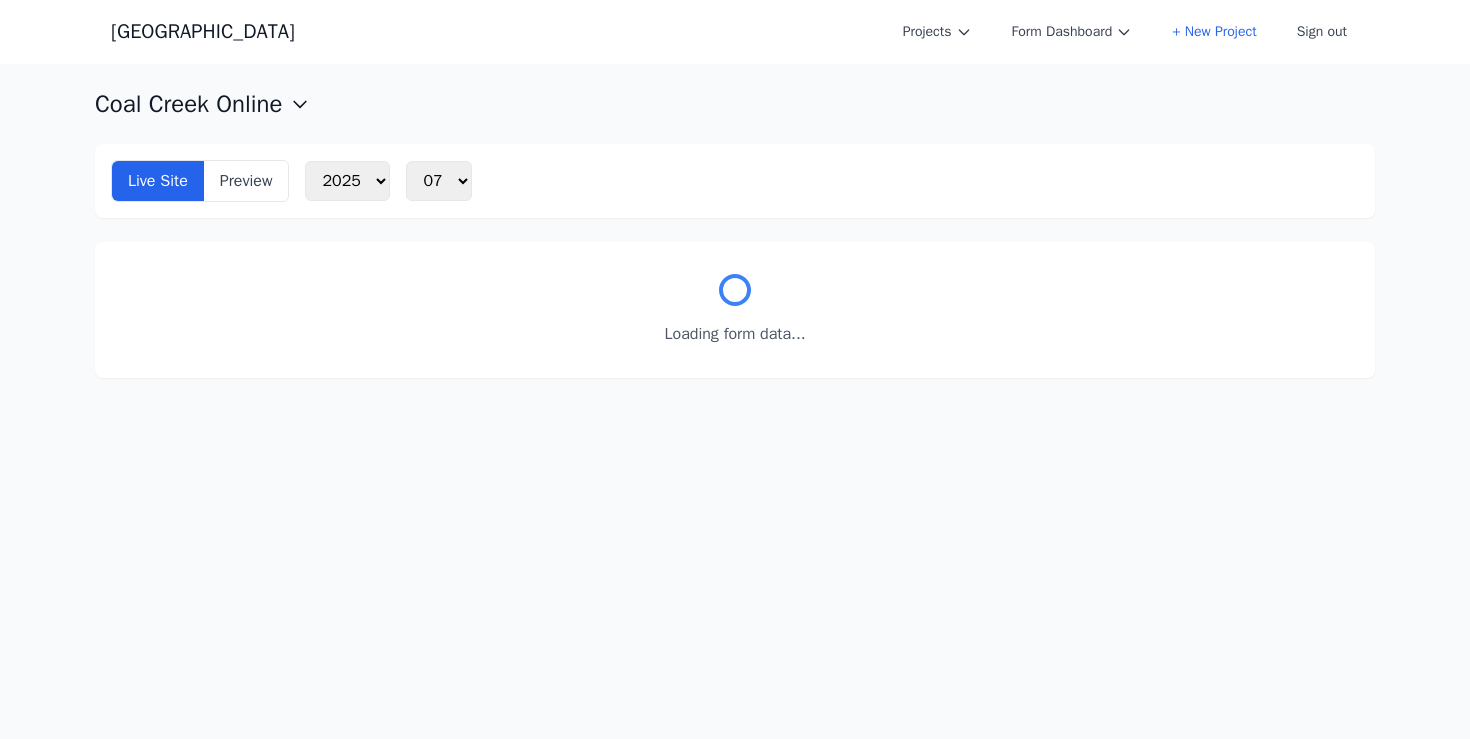 scroll, scrollTop: 0, scrollLeft: 0, axis: both 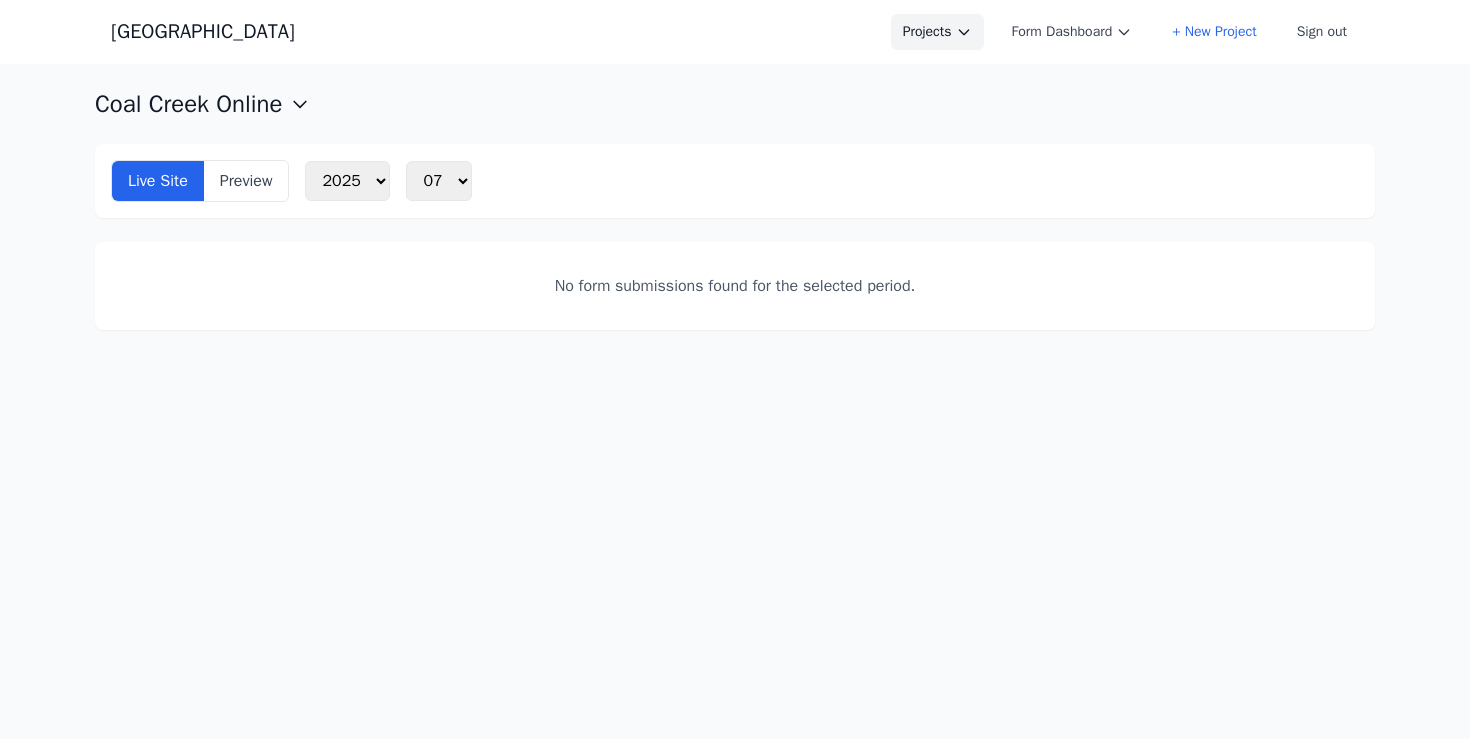 click on "Projects" at bounding box center (937, 32) 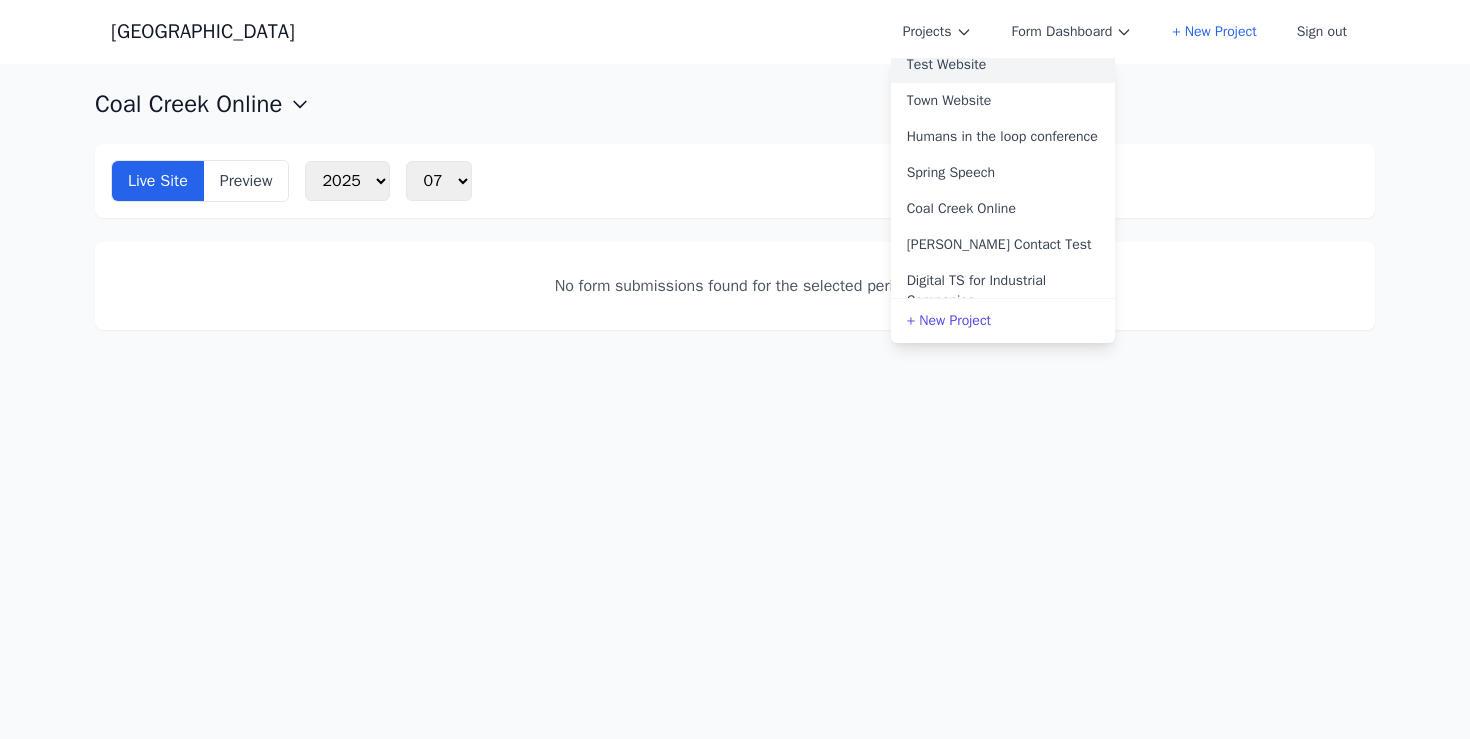scroll, scrollTop: 126, scrollLeft: 0, axis: vertical 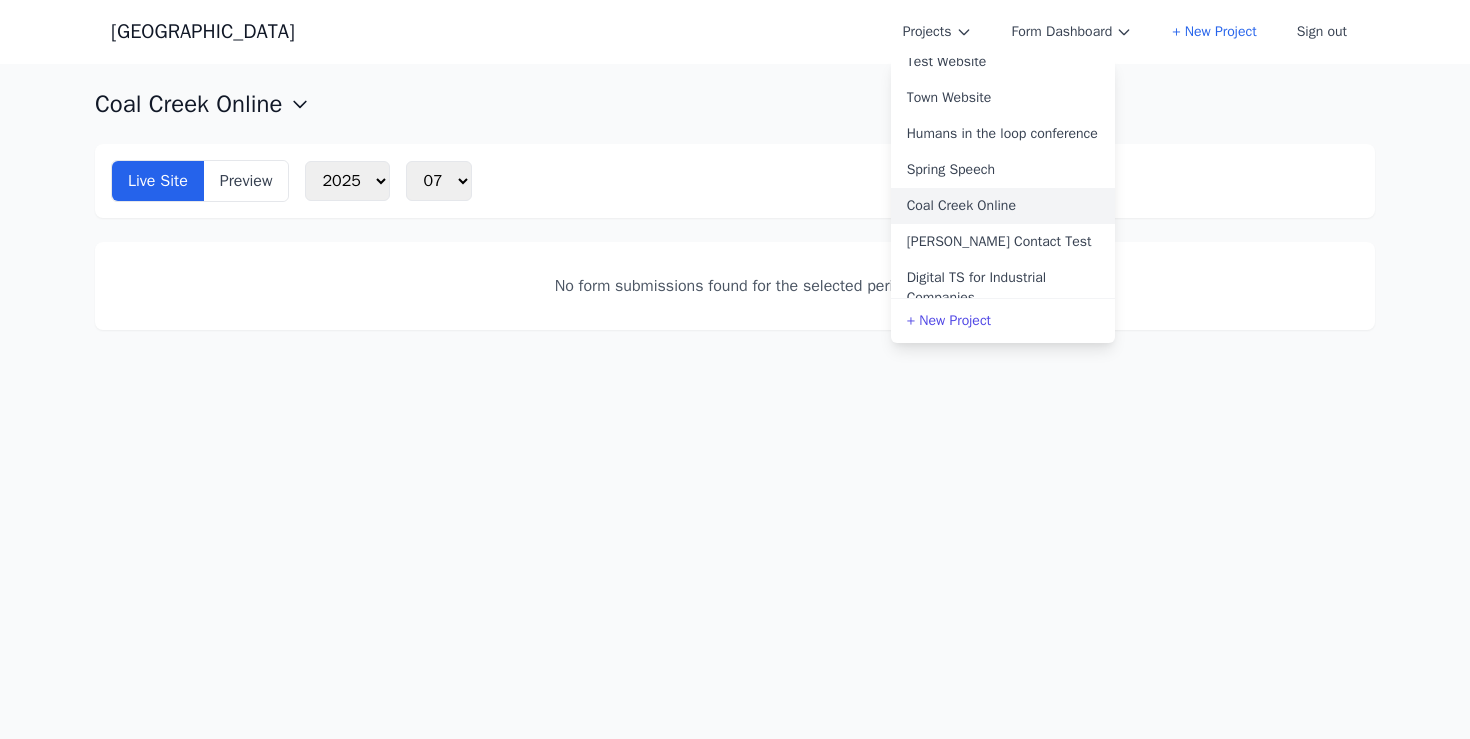 click on "Coal Creek Online" at bounding box center (1003, 206) 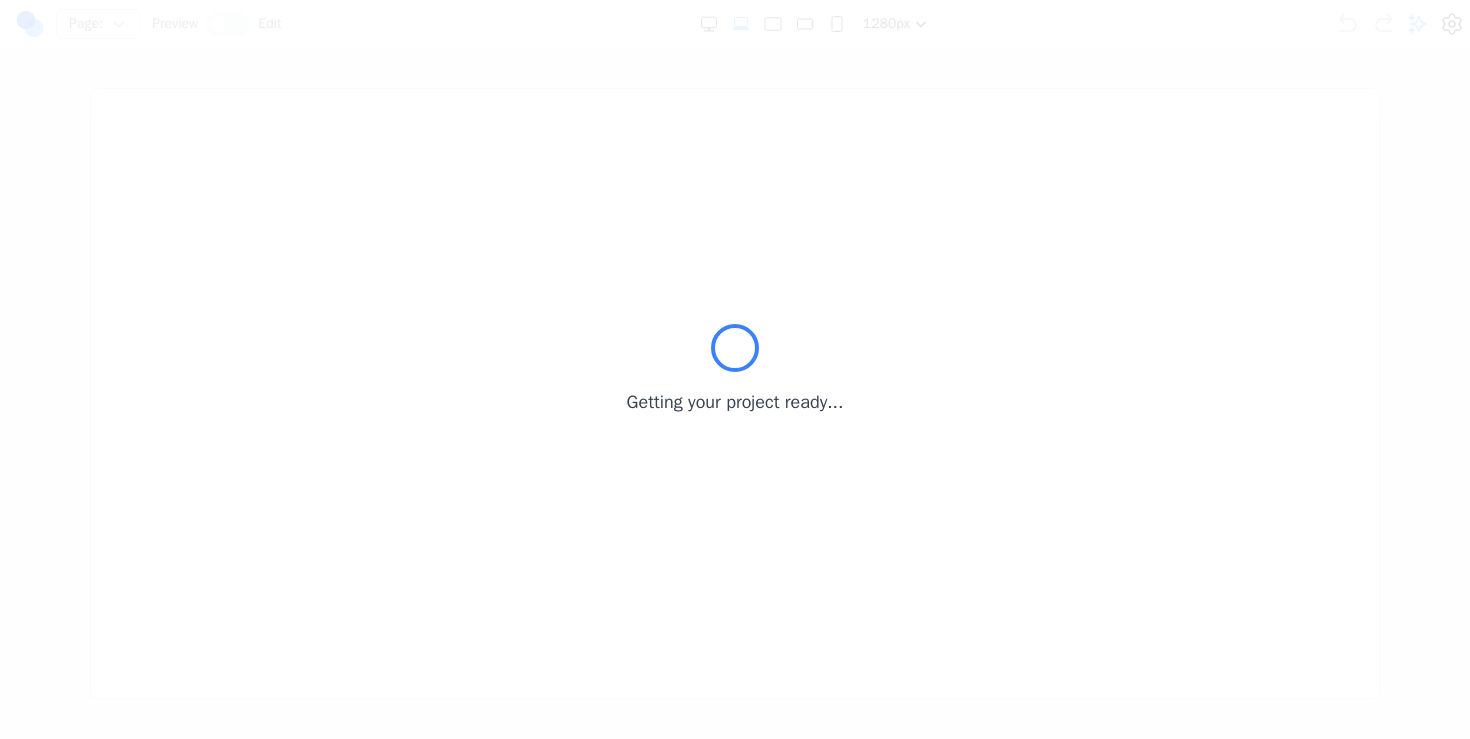 scroll, scrollTop: 0, scrollLeft: 0, axis: both 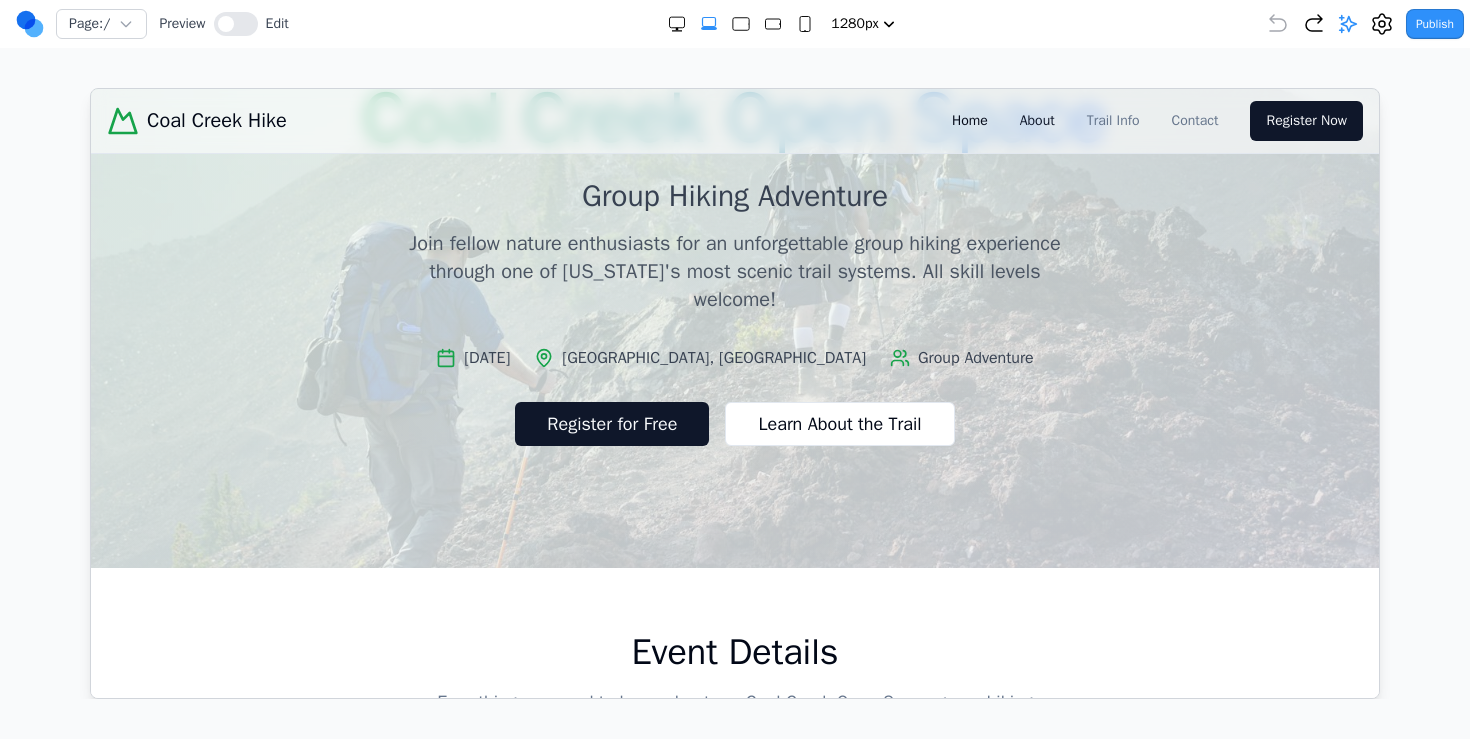 click on "About" at bounding box center (1036, 120) 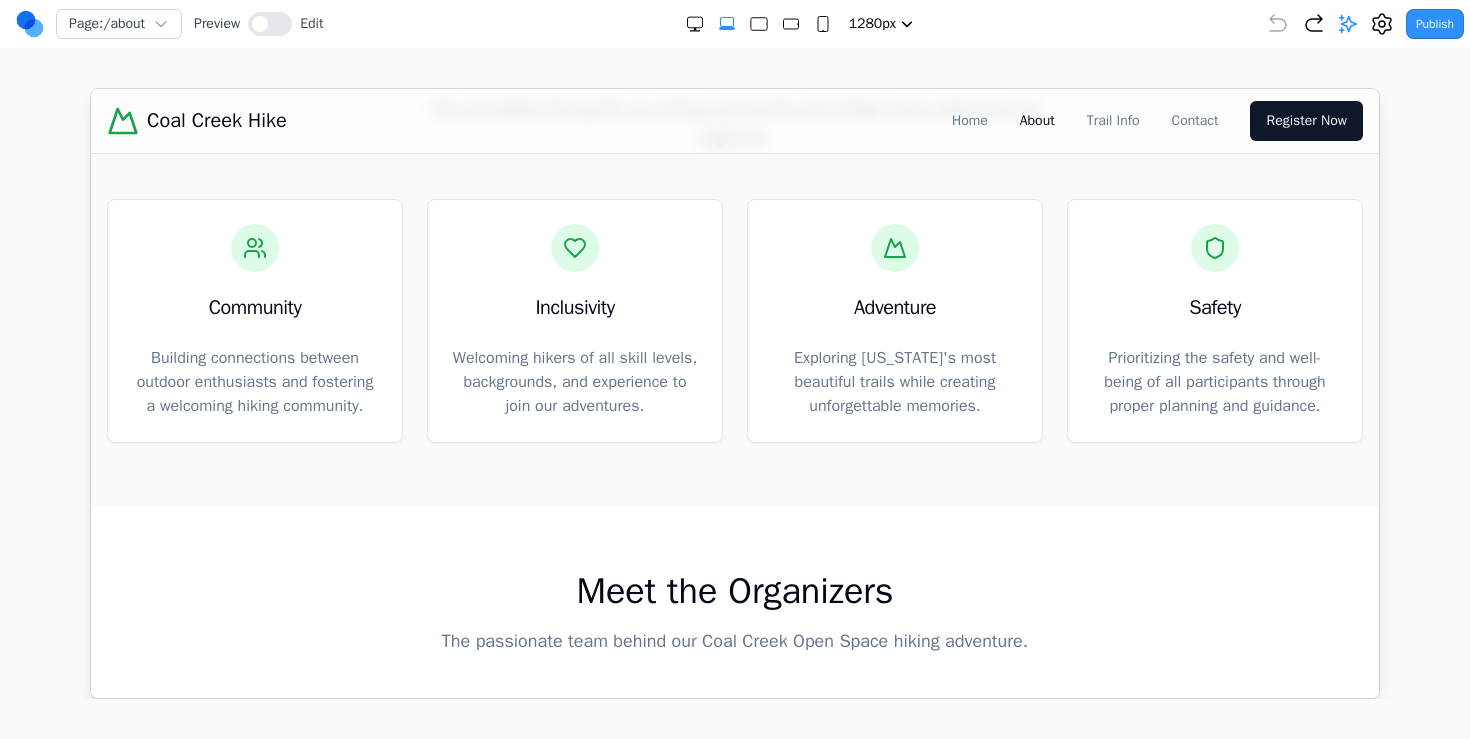 scroll, scrollTop: 796, scrollLeft: 0, axis: vertical 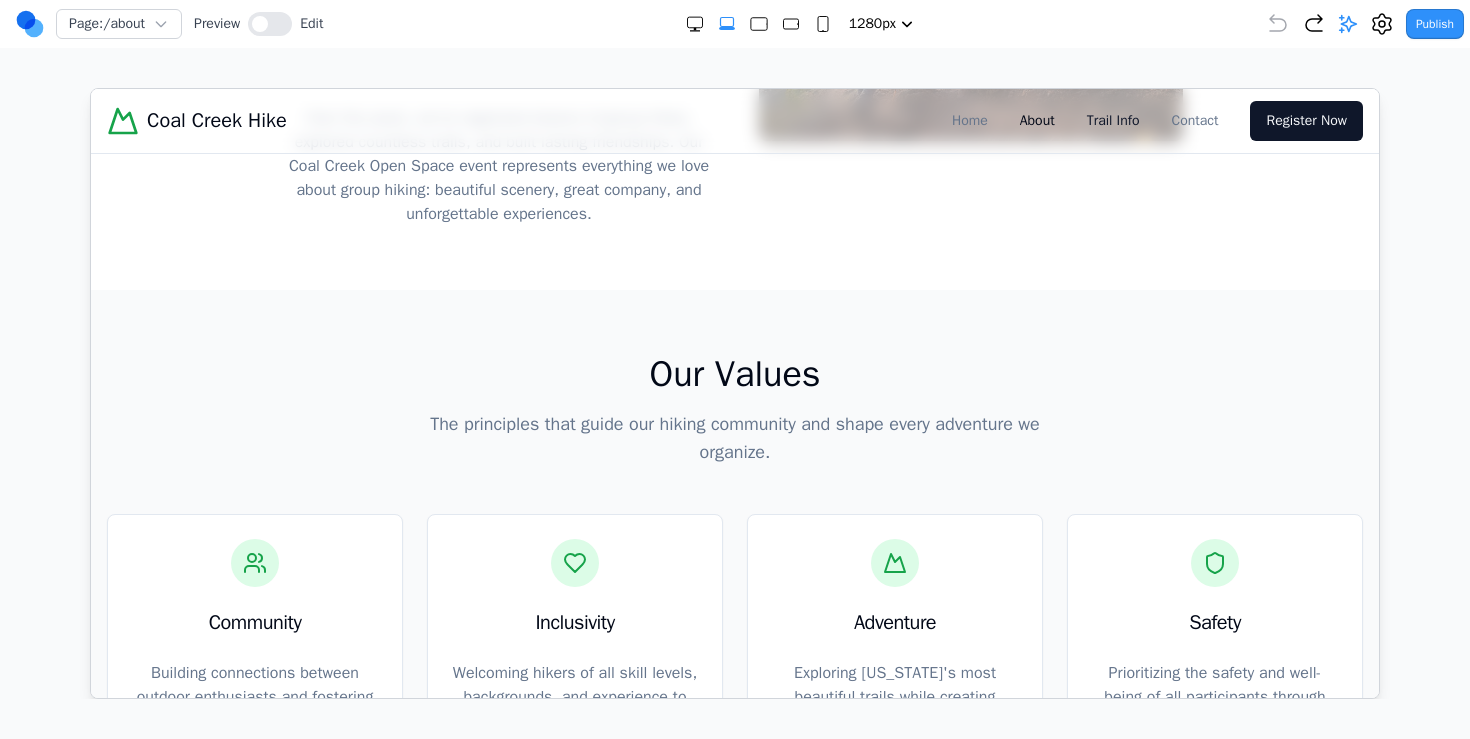 click on "Trail Info" at bounding box center (1112, 120) 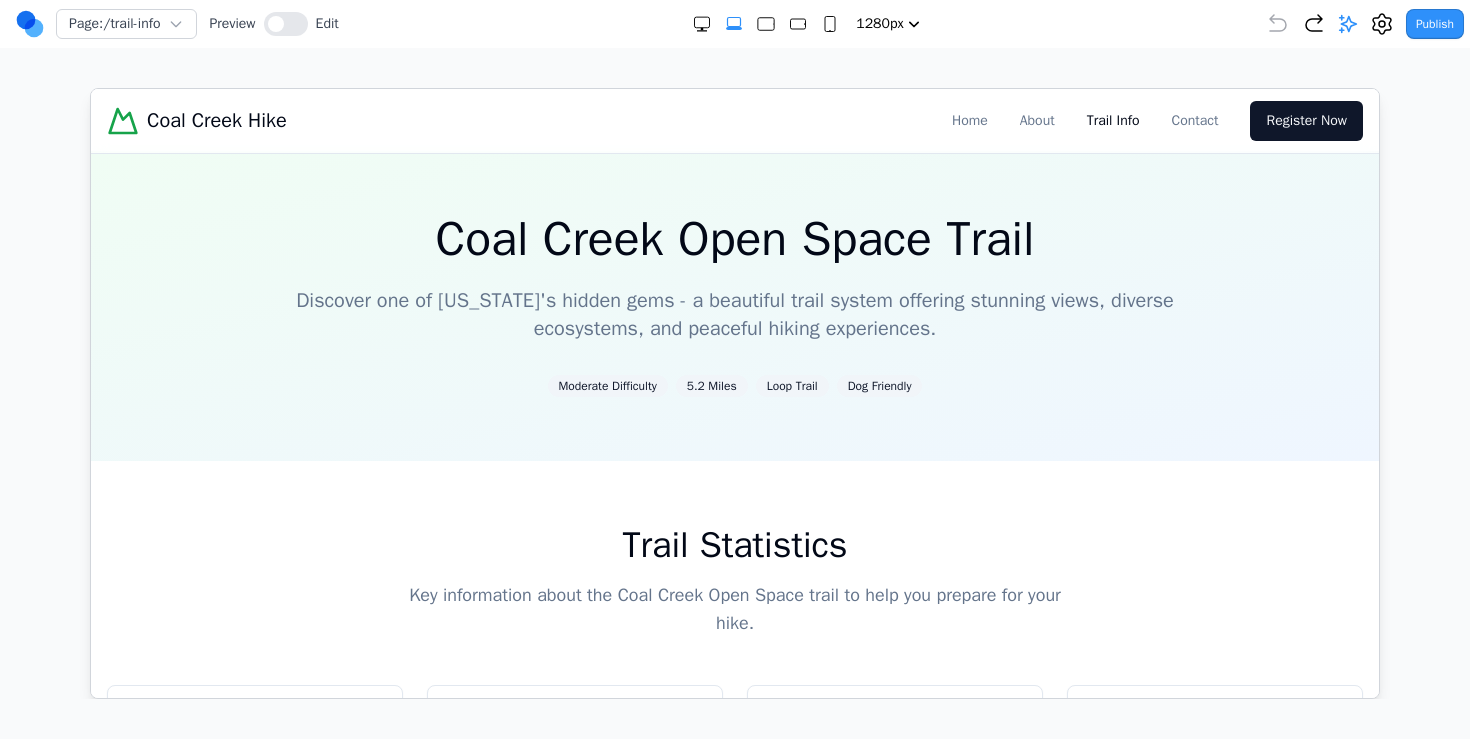 scroll, scrollTop: 0, scrollLeft: 0, axis: both 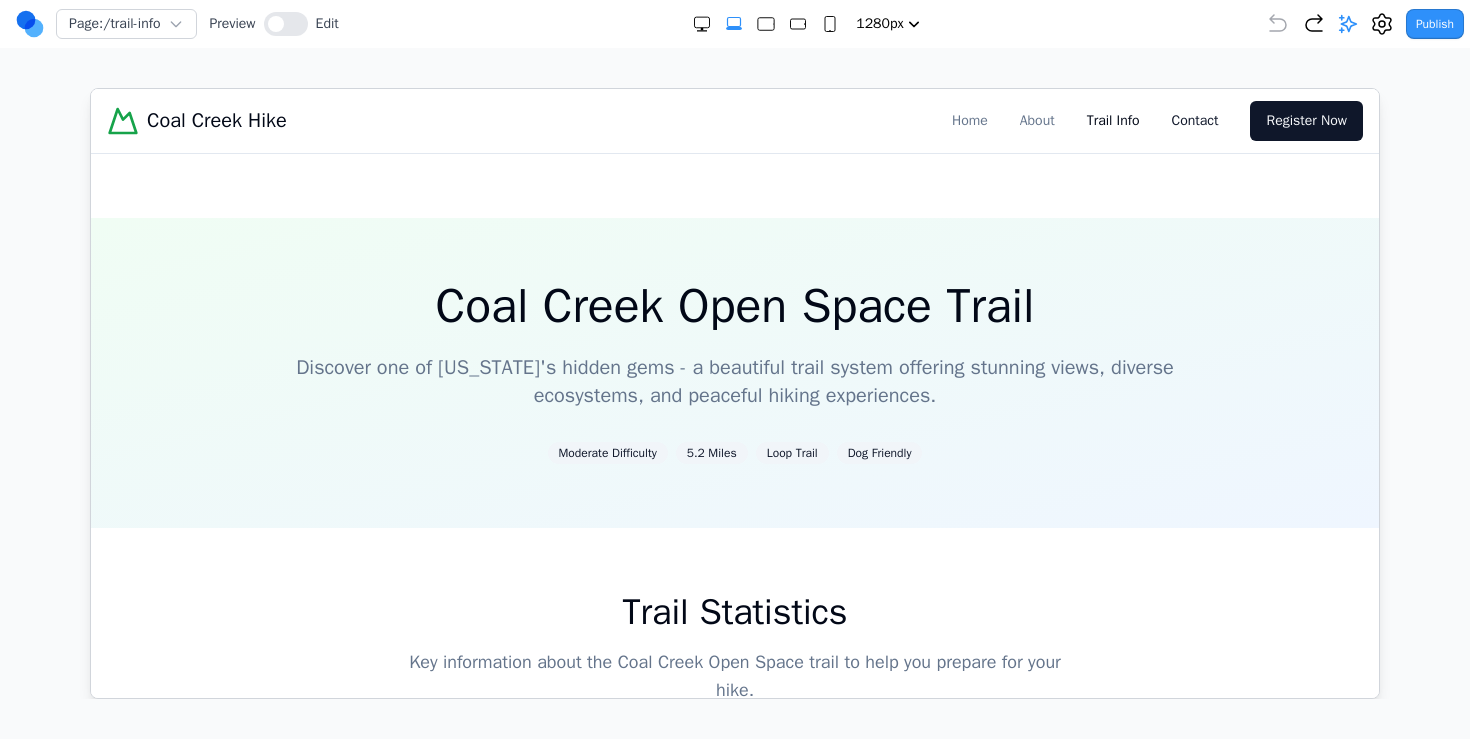click on "Contact" at bounding box center (1194, 120) 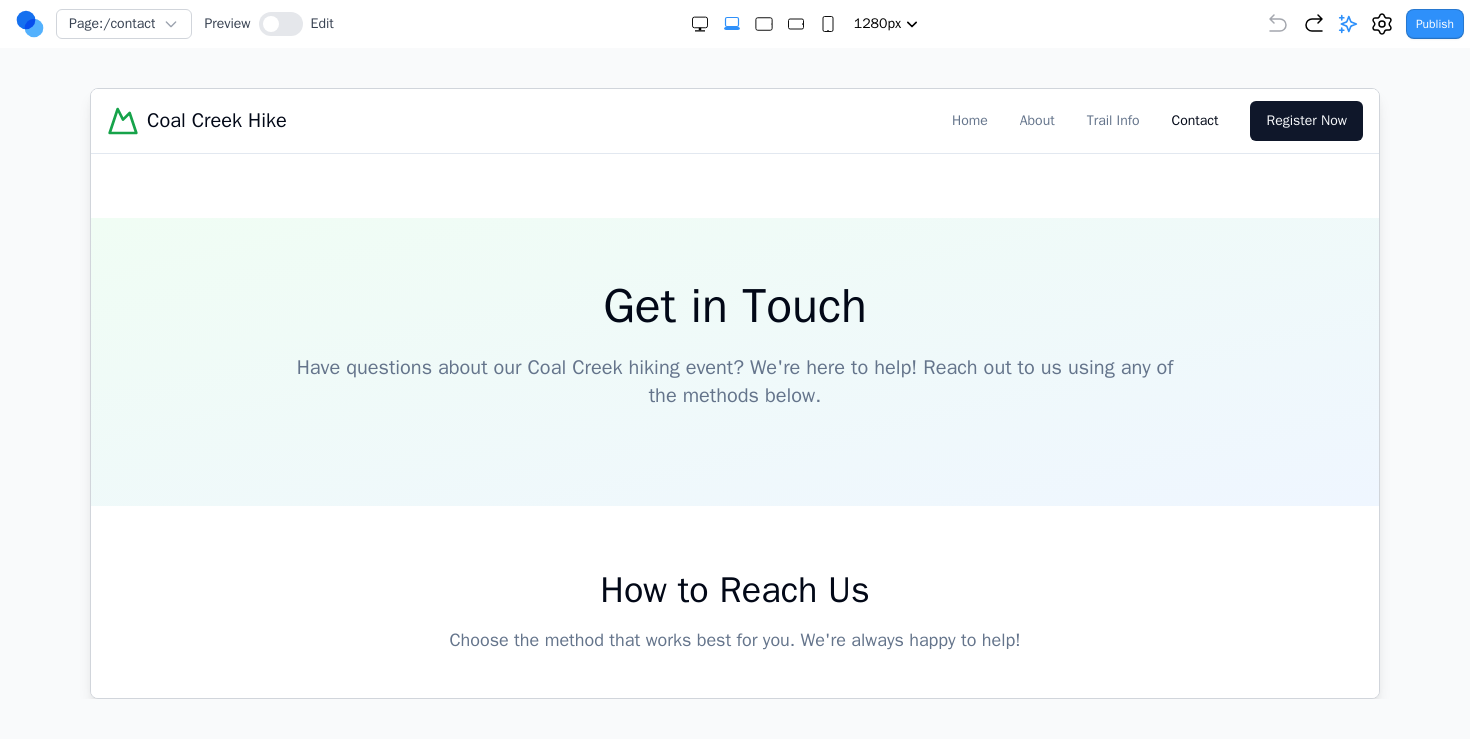 scroll, scrollTop: 2, scrollLeft: 0, axis: vertical 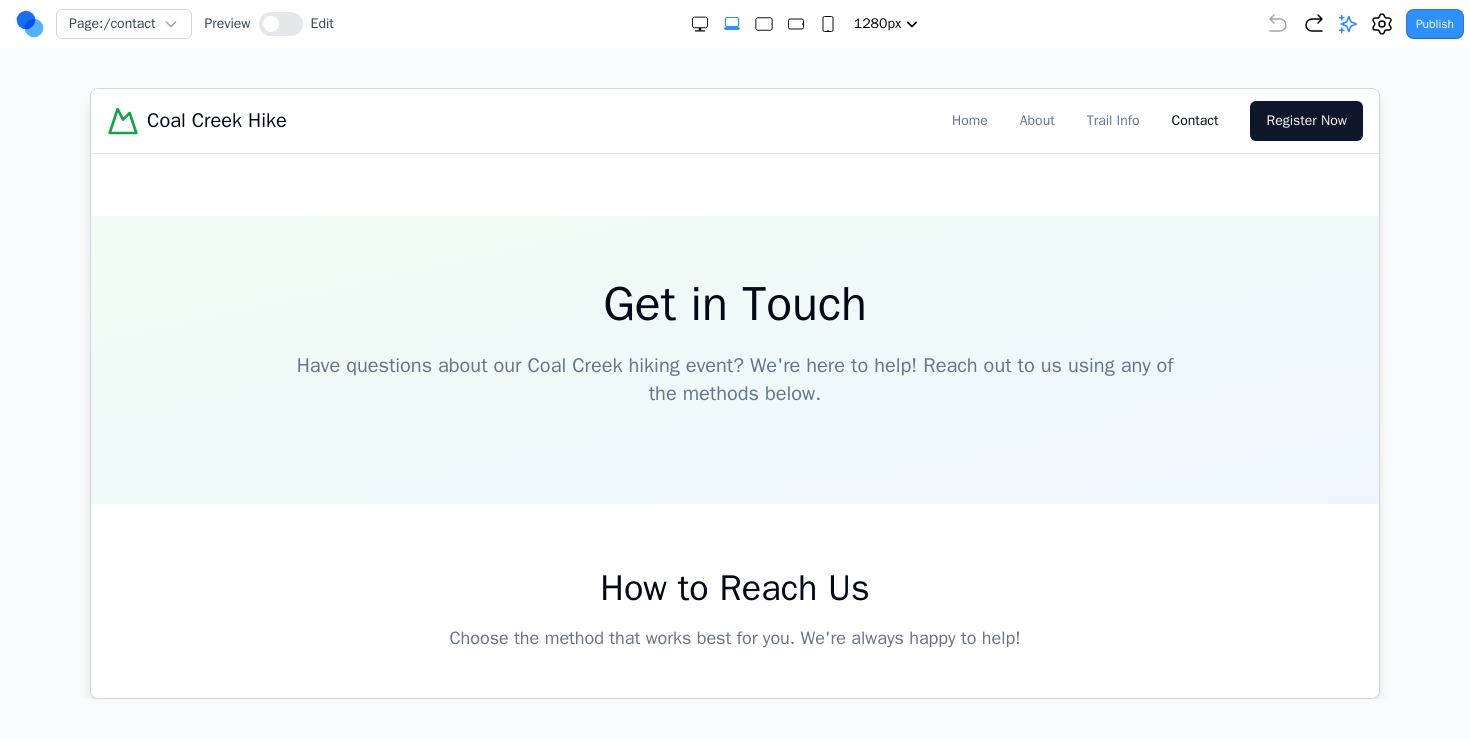 click on "Coal Creek Hike" at bounding box center [216, 120] 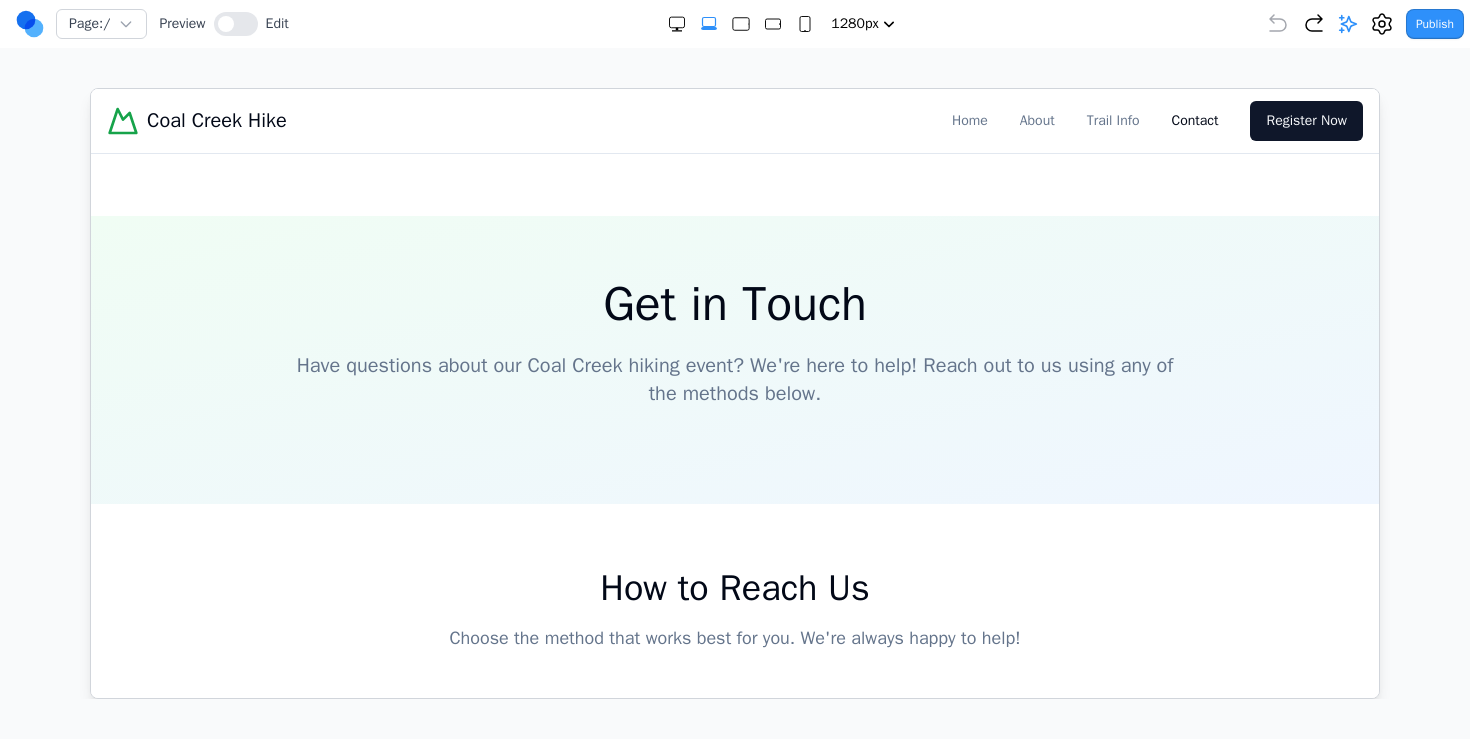 scroll, scrollTop: 0, scrollLeft: 0, axis: both 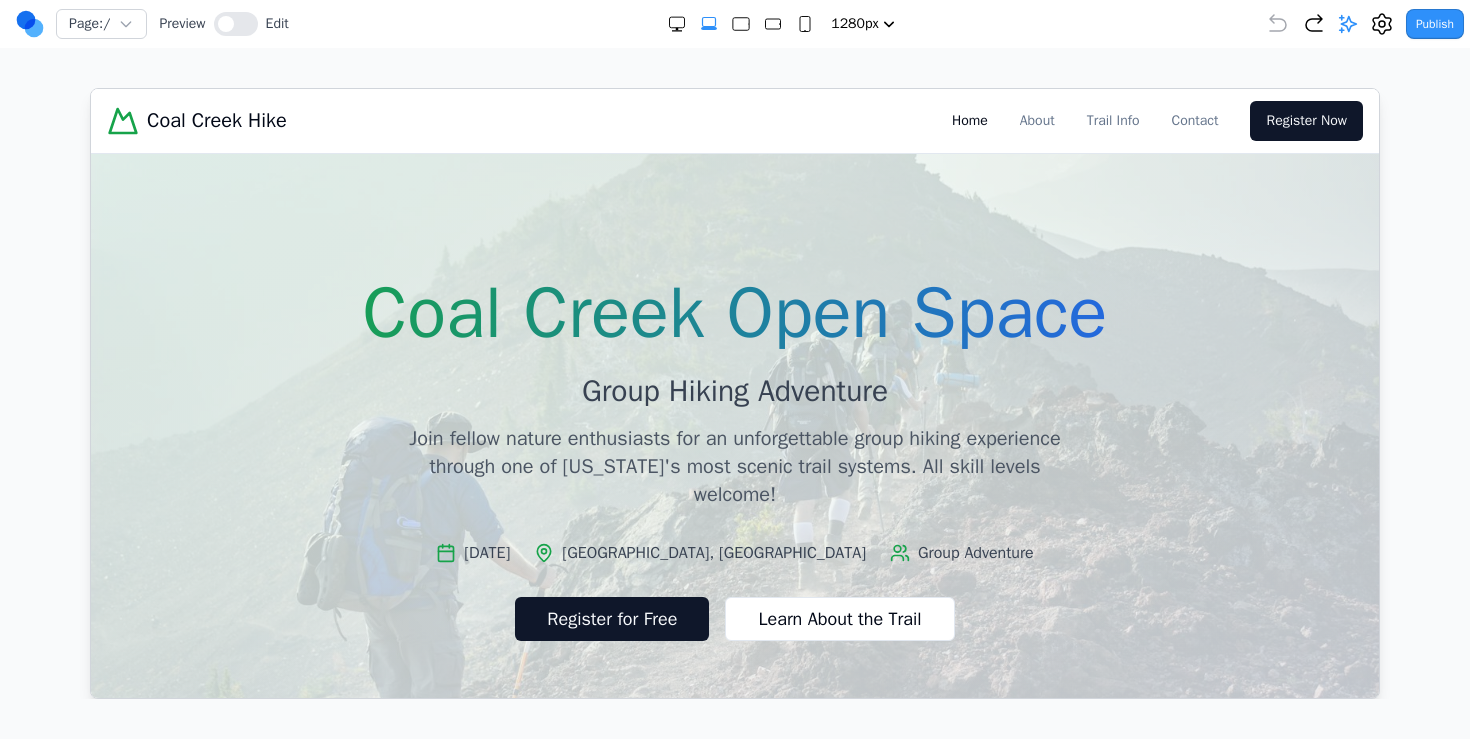 click 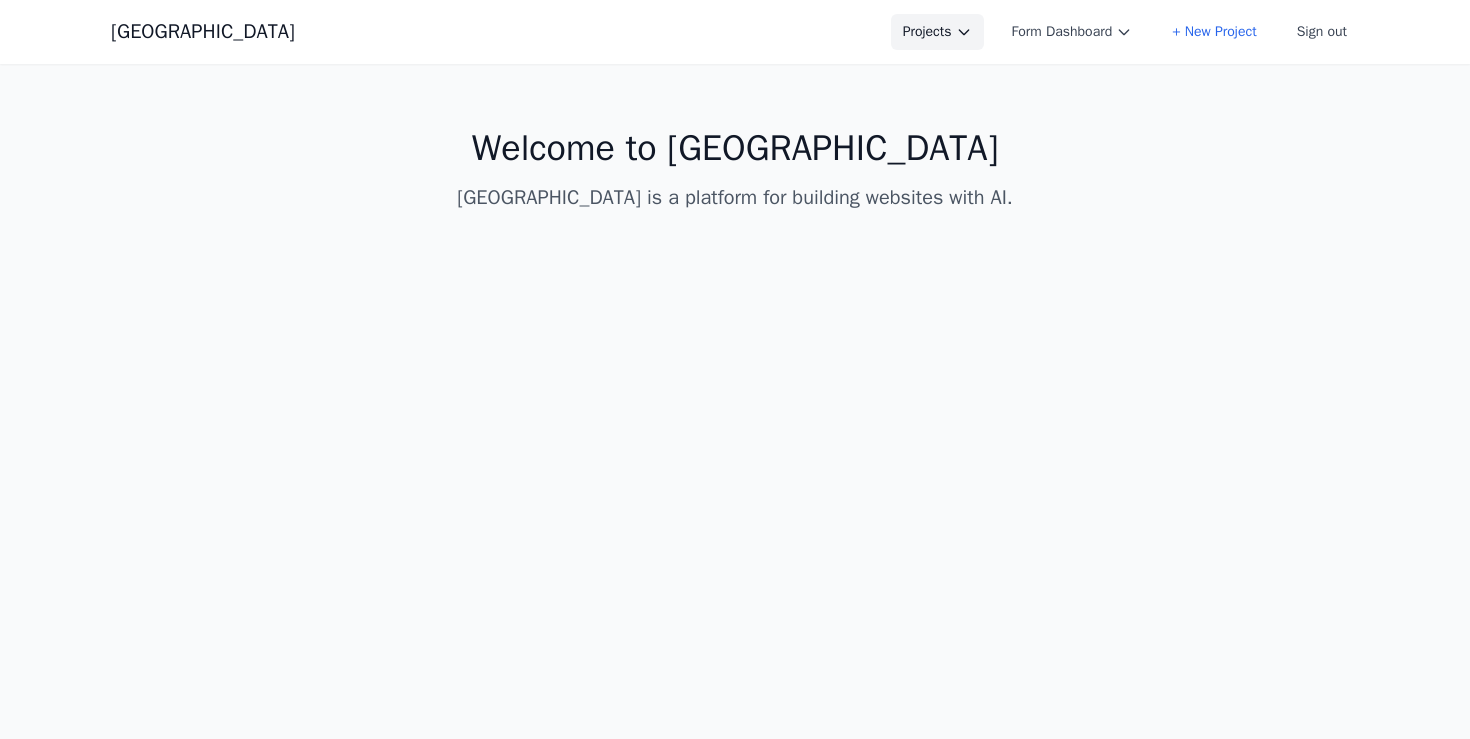 click on "Projects" at bounding box center (937, 32) 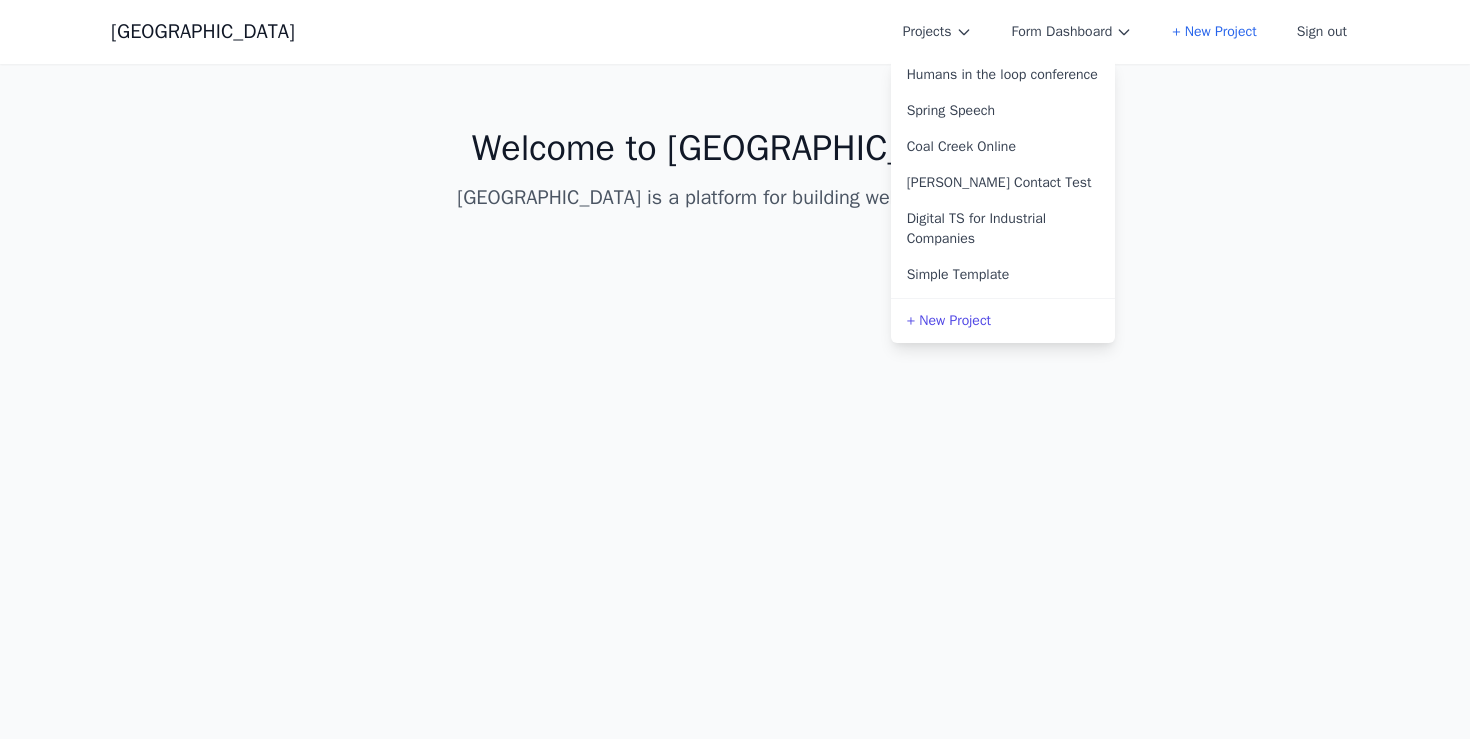 scroll, scrollTop: 155, scrollLeft: 0, axis: vertical 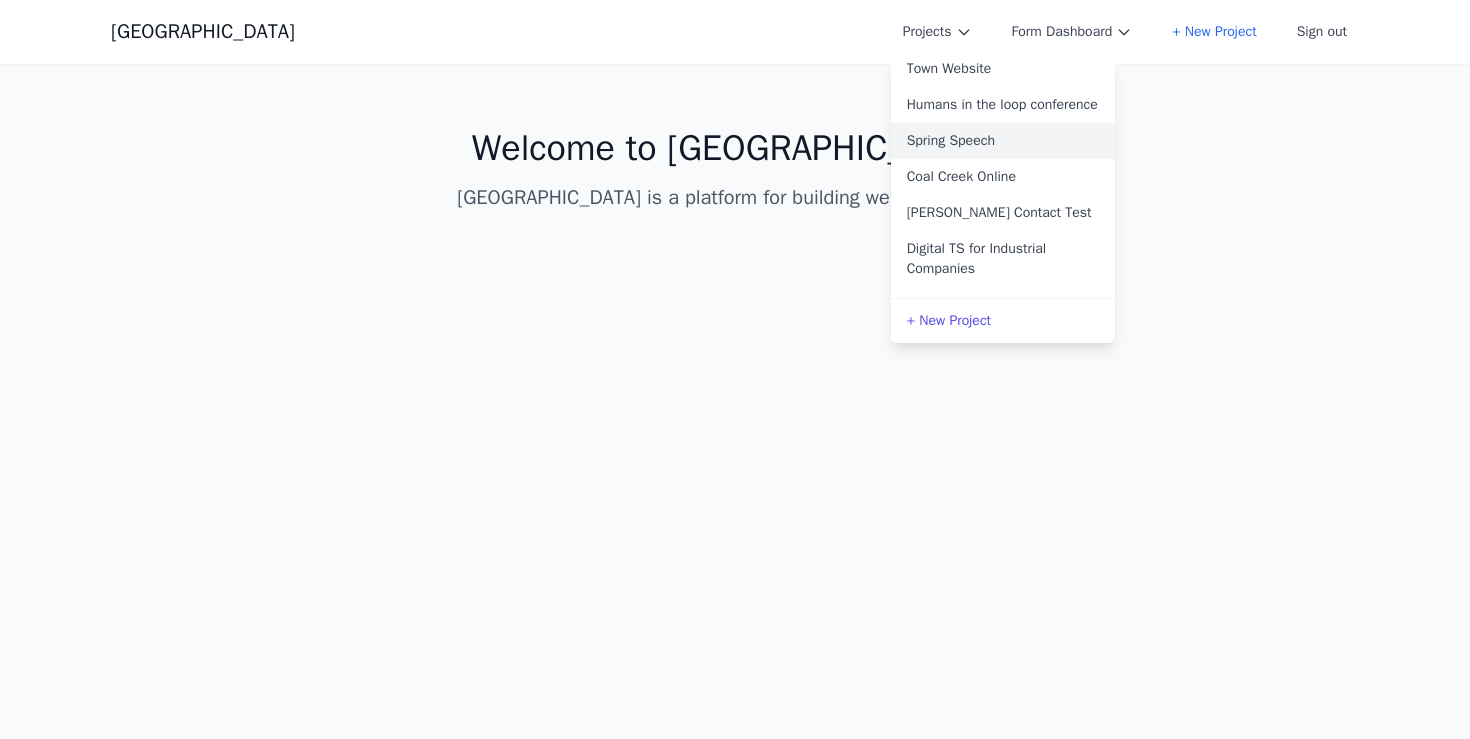 click on "Spring Speech" at bounding box center [1003, 141] 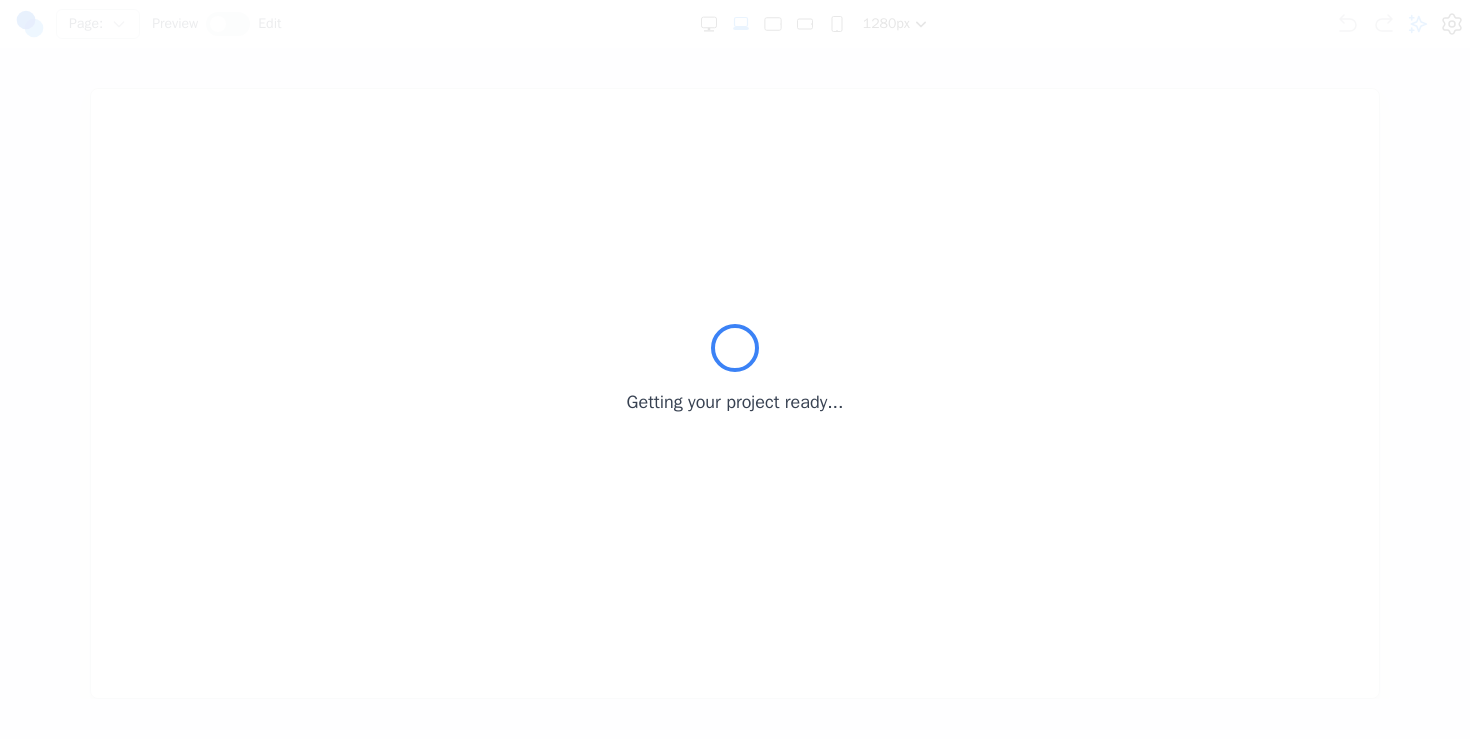 scroll, scrollTop: 0, scrollLeft: 0, axis: both 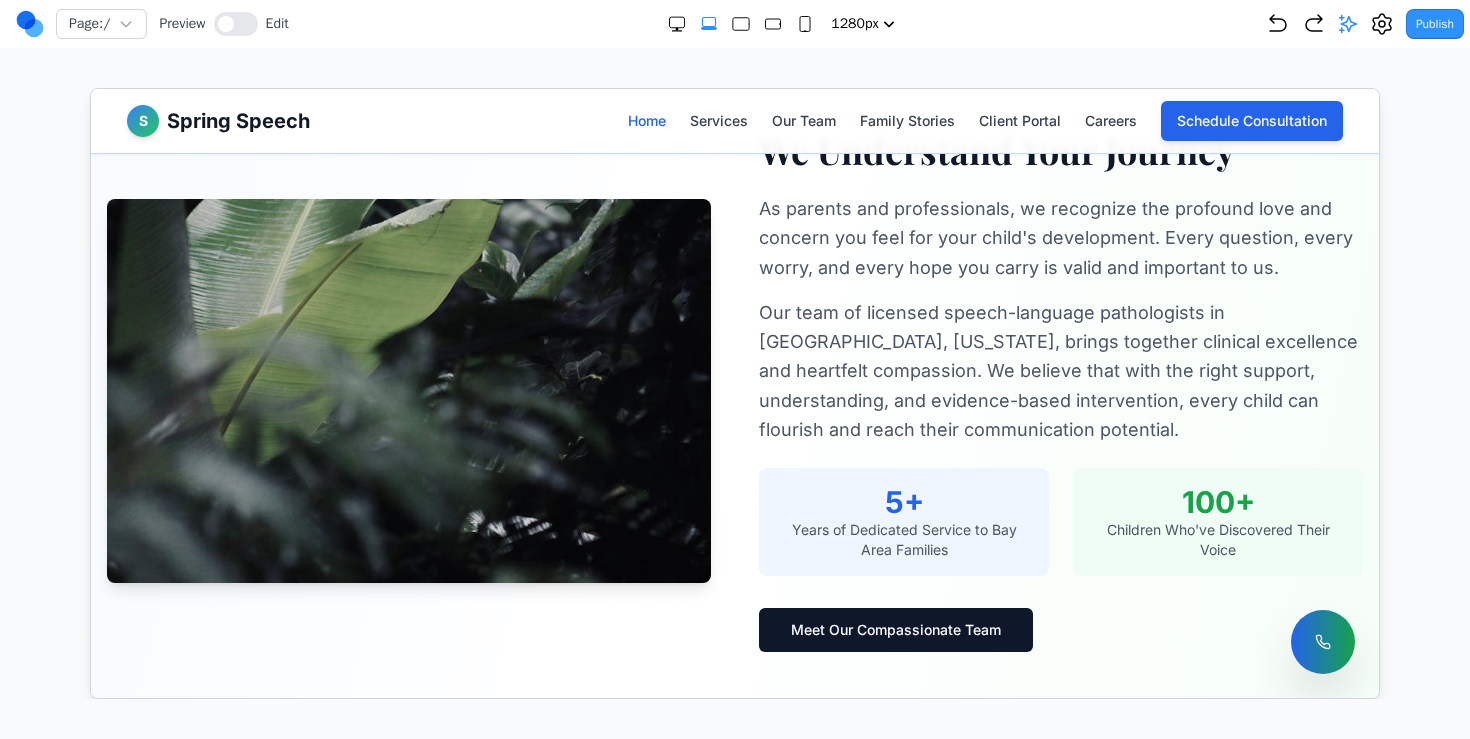click at bounding box center [408, 390] 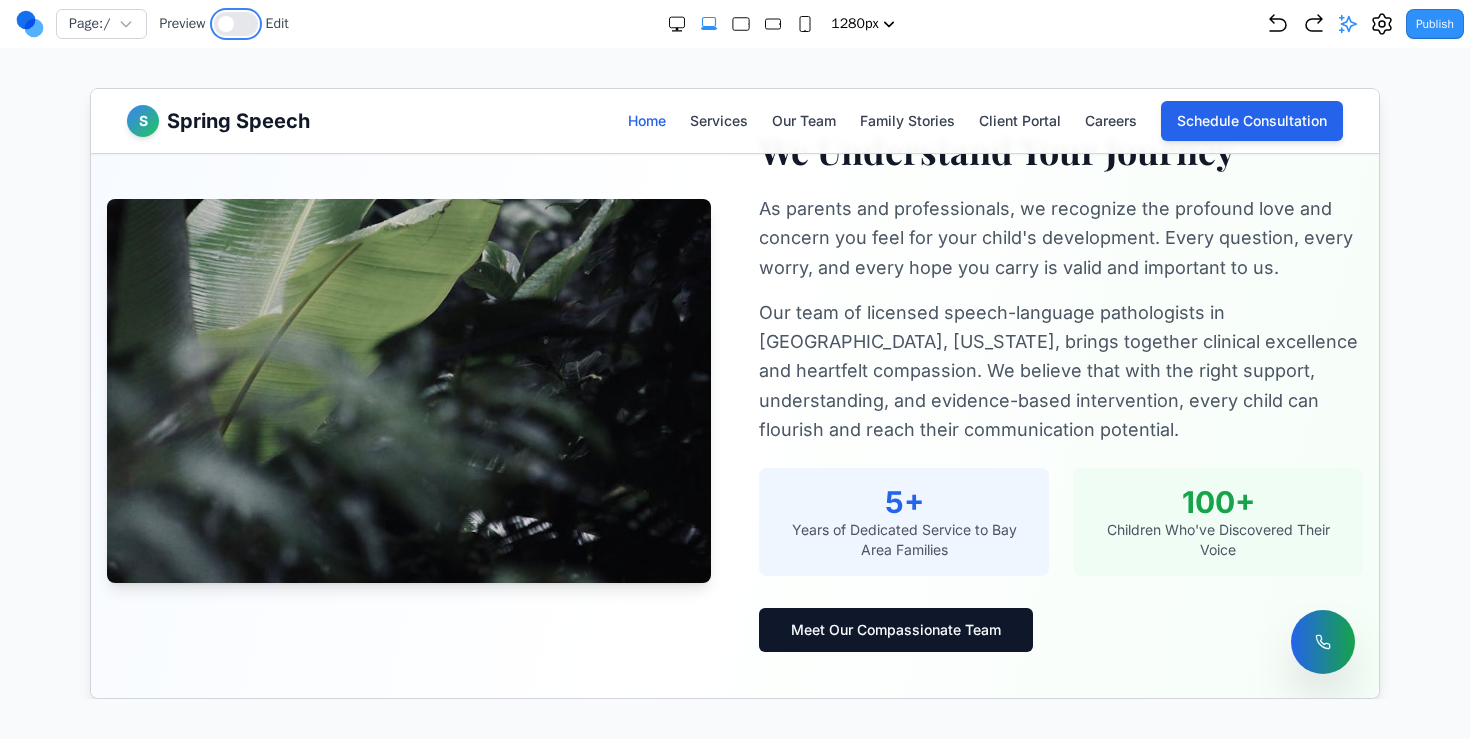 click at bounding box center [226, 24] 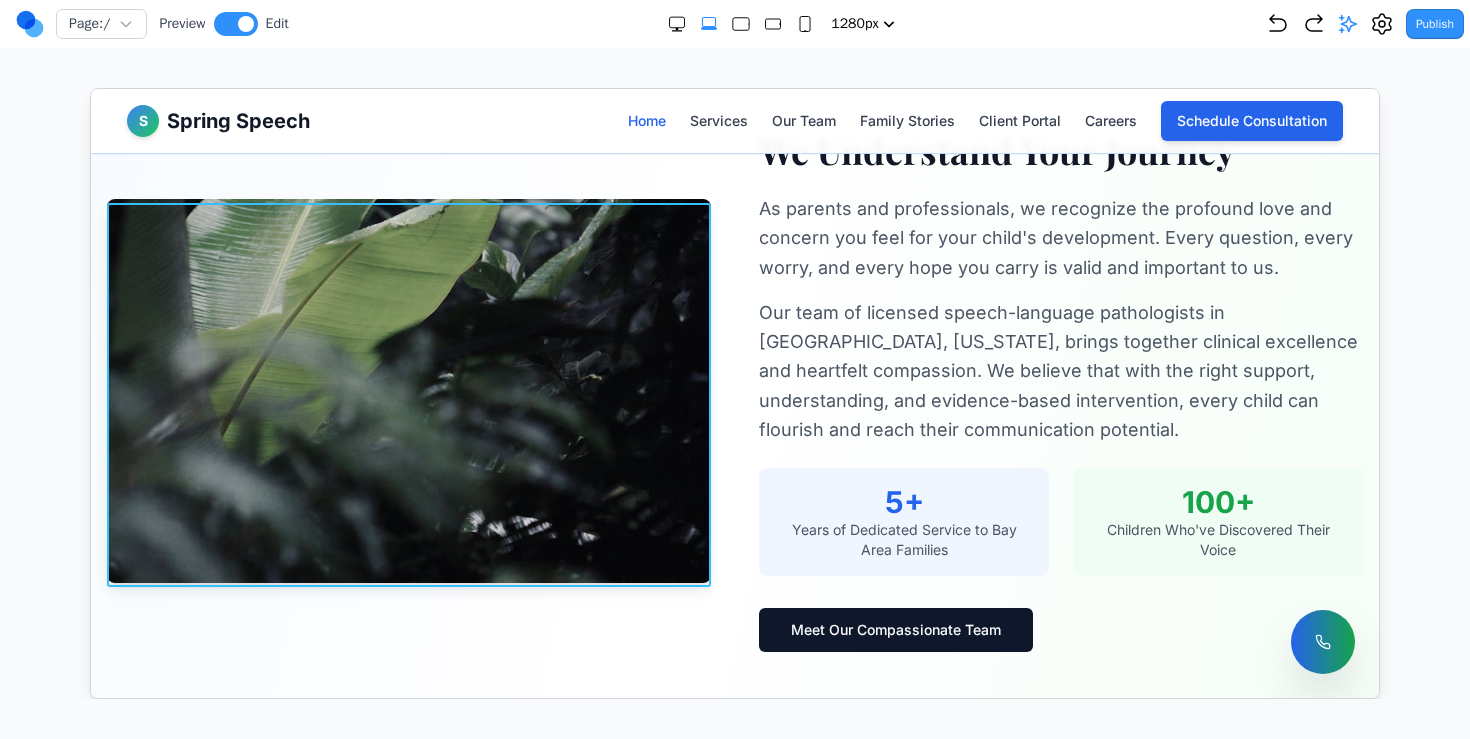 click at bounding box center [408, 390] 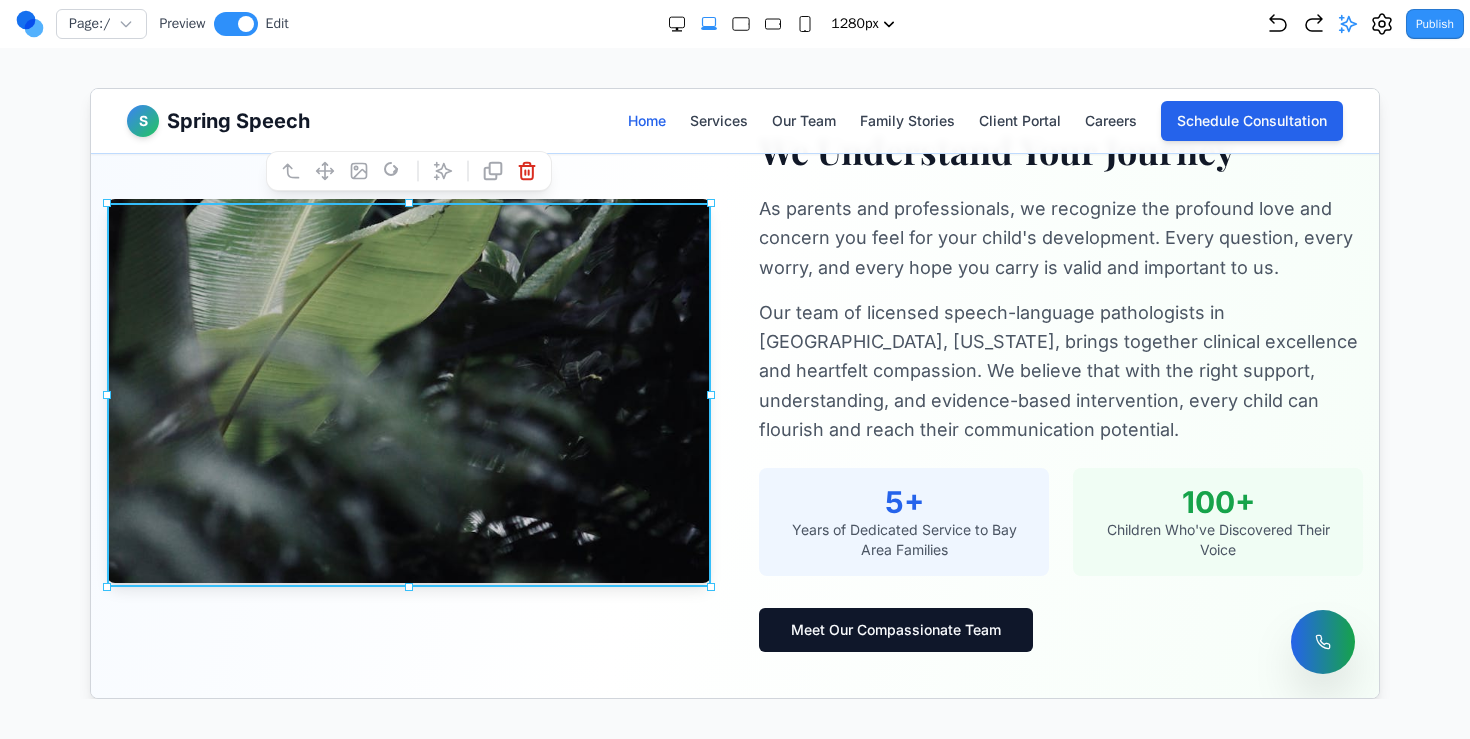 click 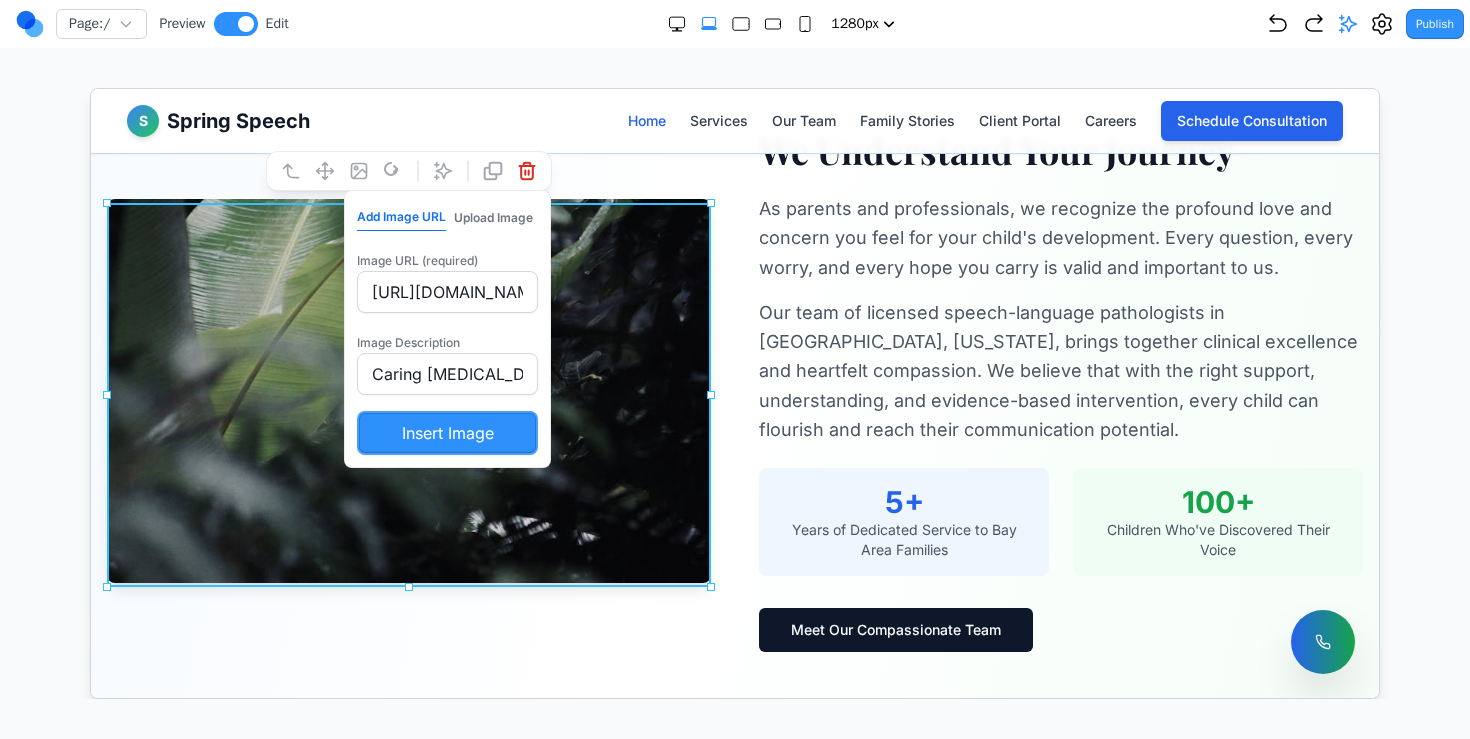 click on "Upload Image" at bounding box center (492, 217) 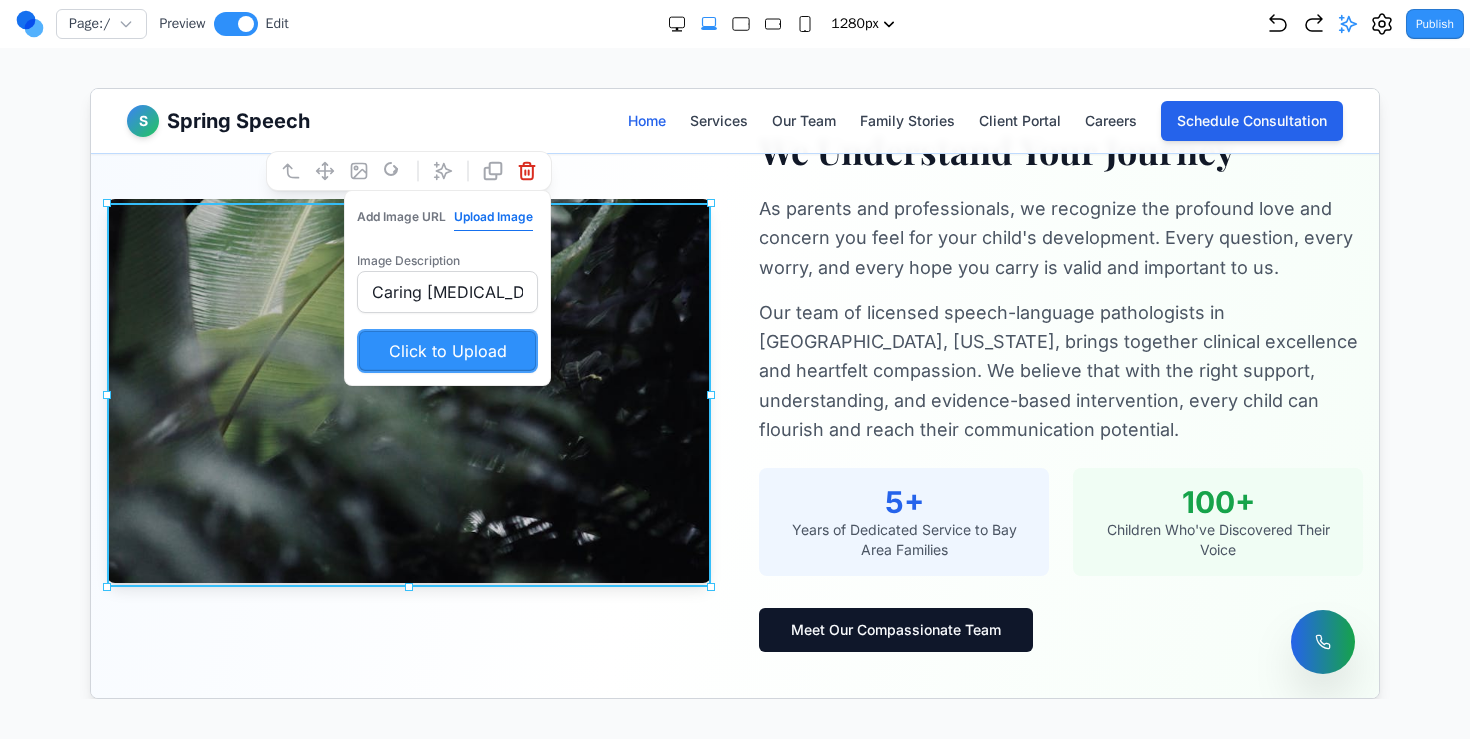 click on "Add Image URL" at bounding box center (400, 216) 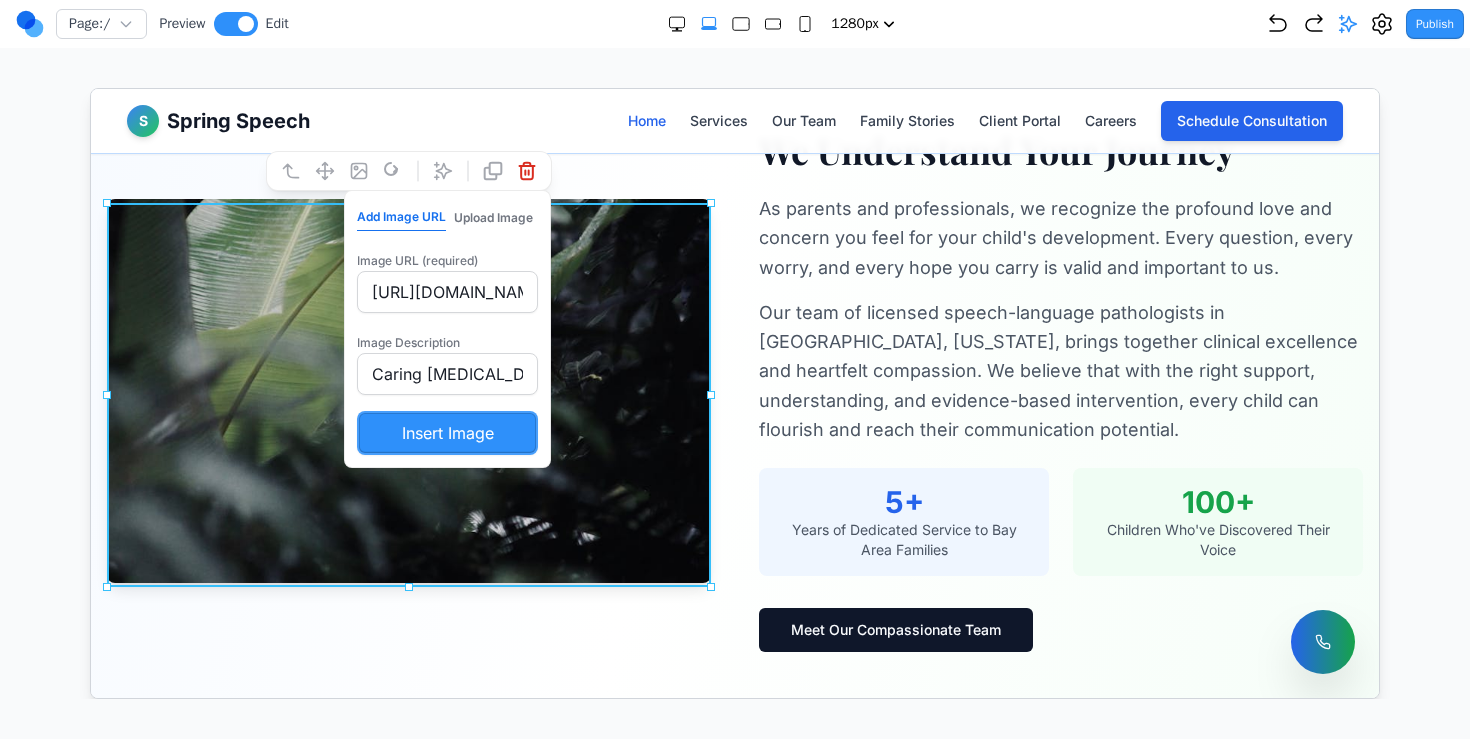 click on "Upload Image" at bounding box center (492, 217) 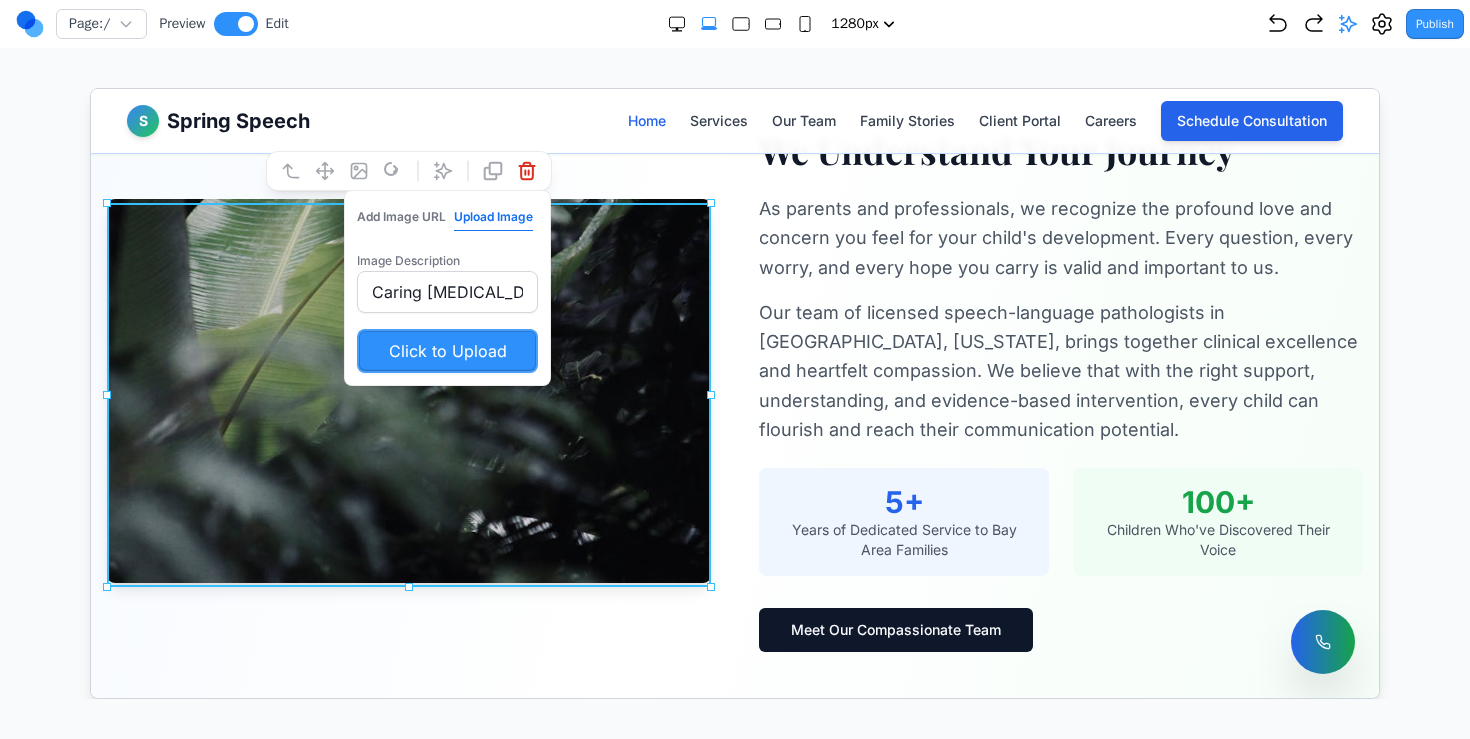 click on "Add Image URL" at bounding box center [400, 216] 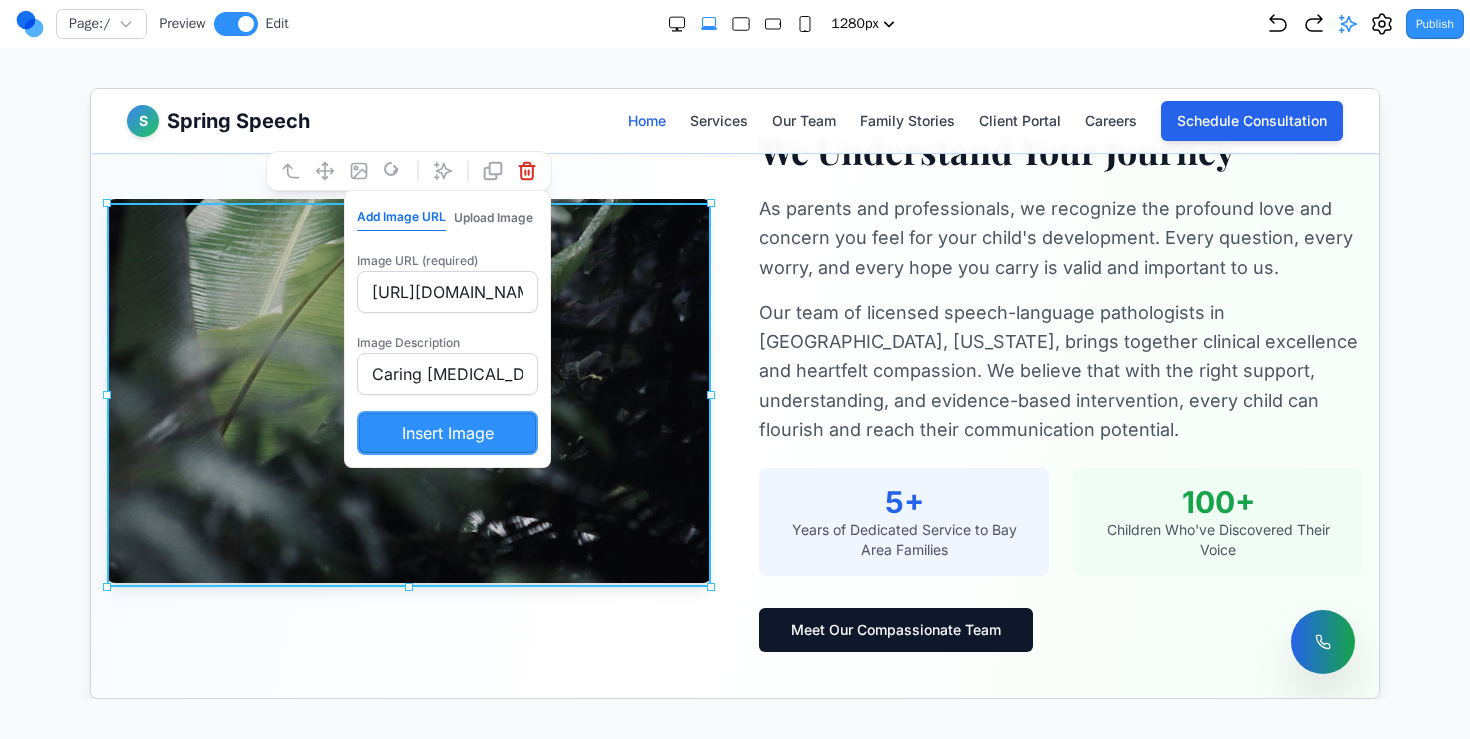 click on "Upload Image" at bounding box center [492, 217] 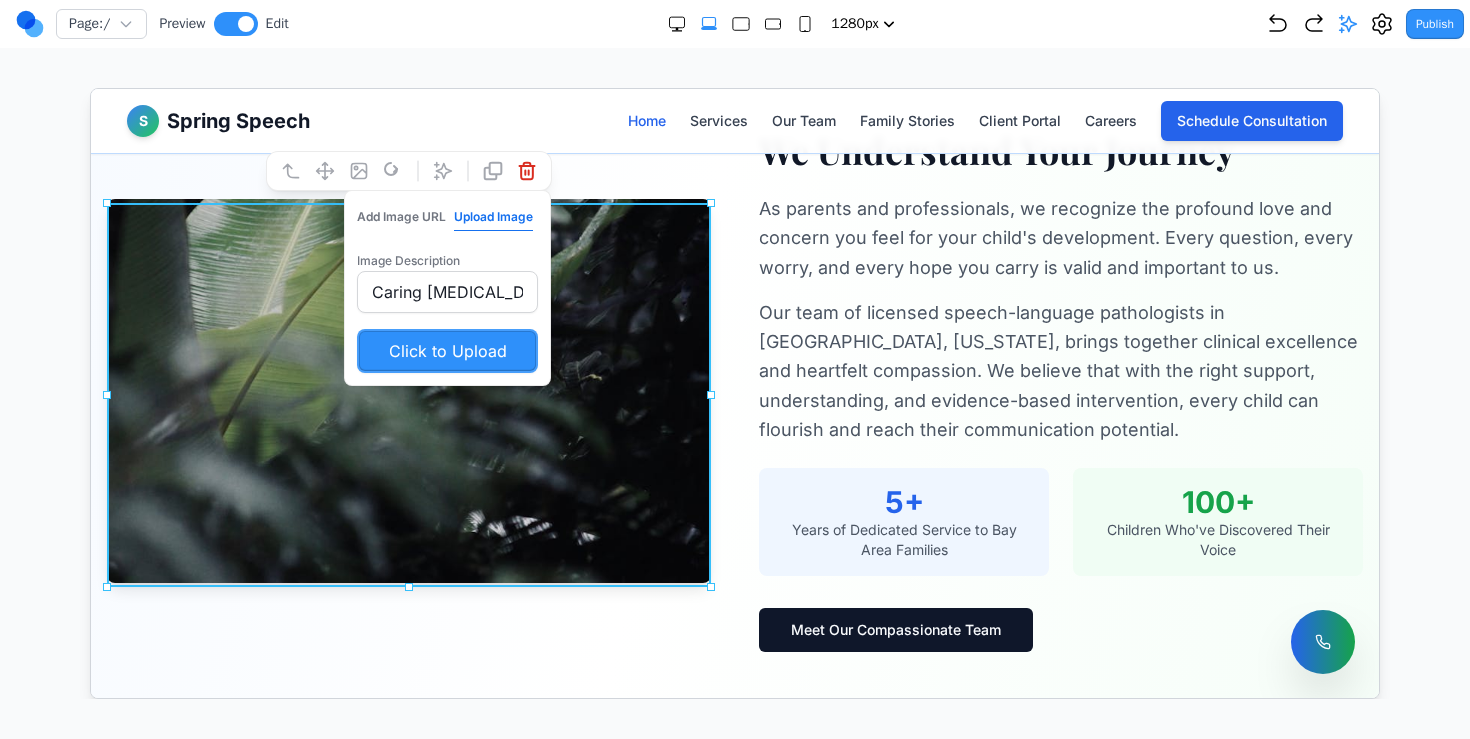 click on "We Understand Your Journey As parents and professionals, we recognize the profound love and concern you feel for your child's development. Every question, every worry, and every hope you carry is valid and important to us. Our team of licensed speech-language pathologists in Belmont, California, brings together clinical excellence and heartfelt compassion. We believe that with the right support, understanding, and evidence-based intervention, every child can flourish and reach their communication potential. 5+ Years of Dedicated Service to Bay Area Families 100+ Children Who've Discovered Their Voice Meet Our Compassionate Team" at bounding box center (734, 390) 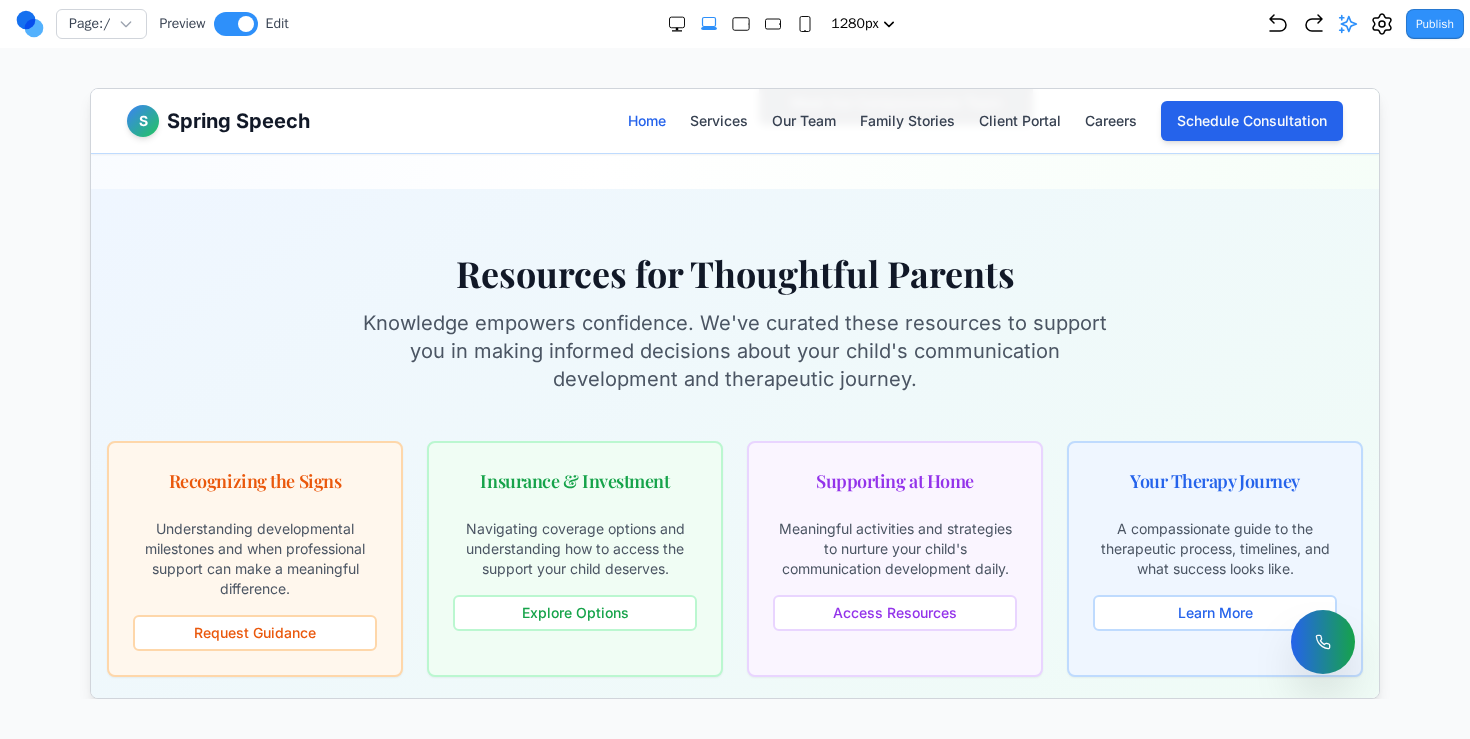 scroll, scrollTop: 2581, scrollLeft: 0, axis: vertical 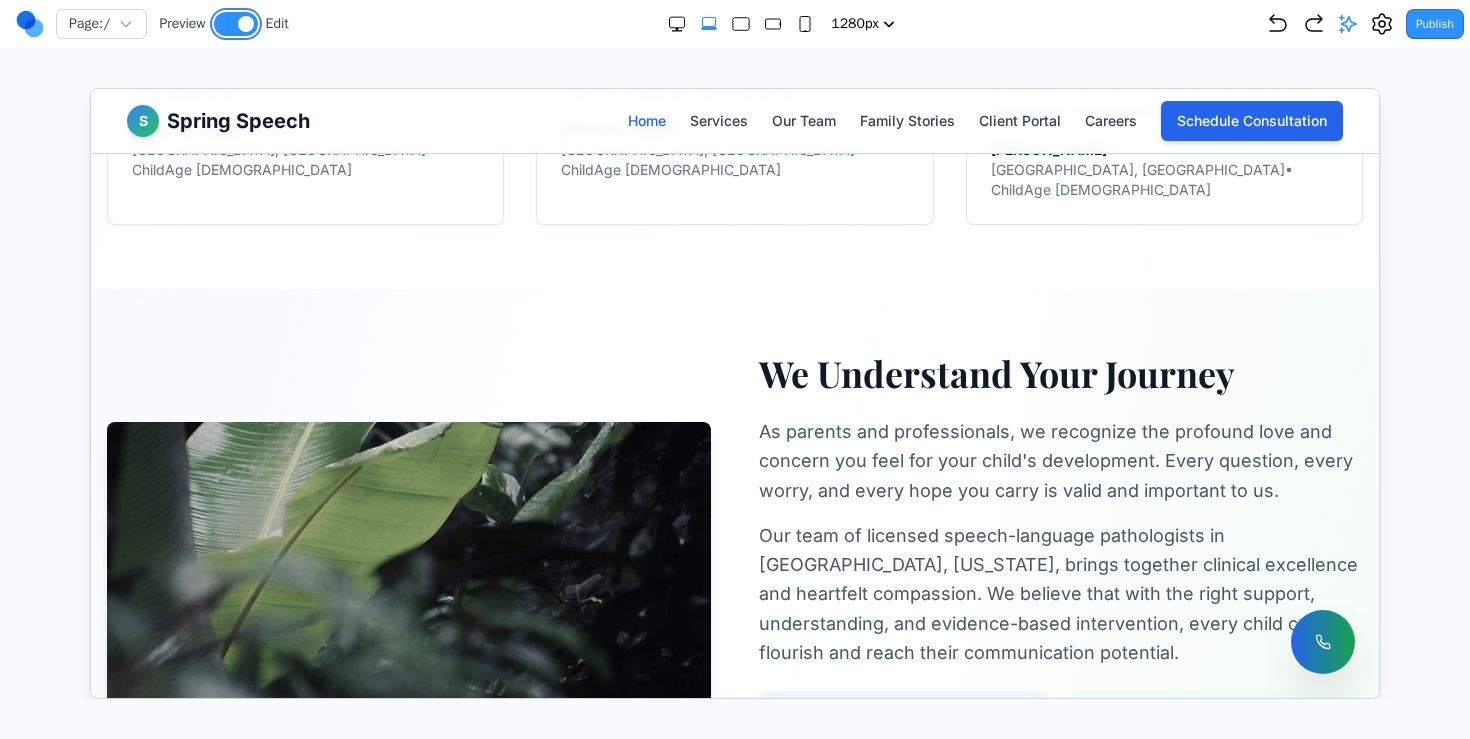 click at bounding box center (236, 24) 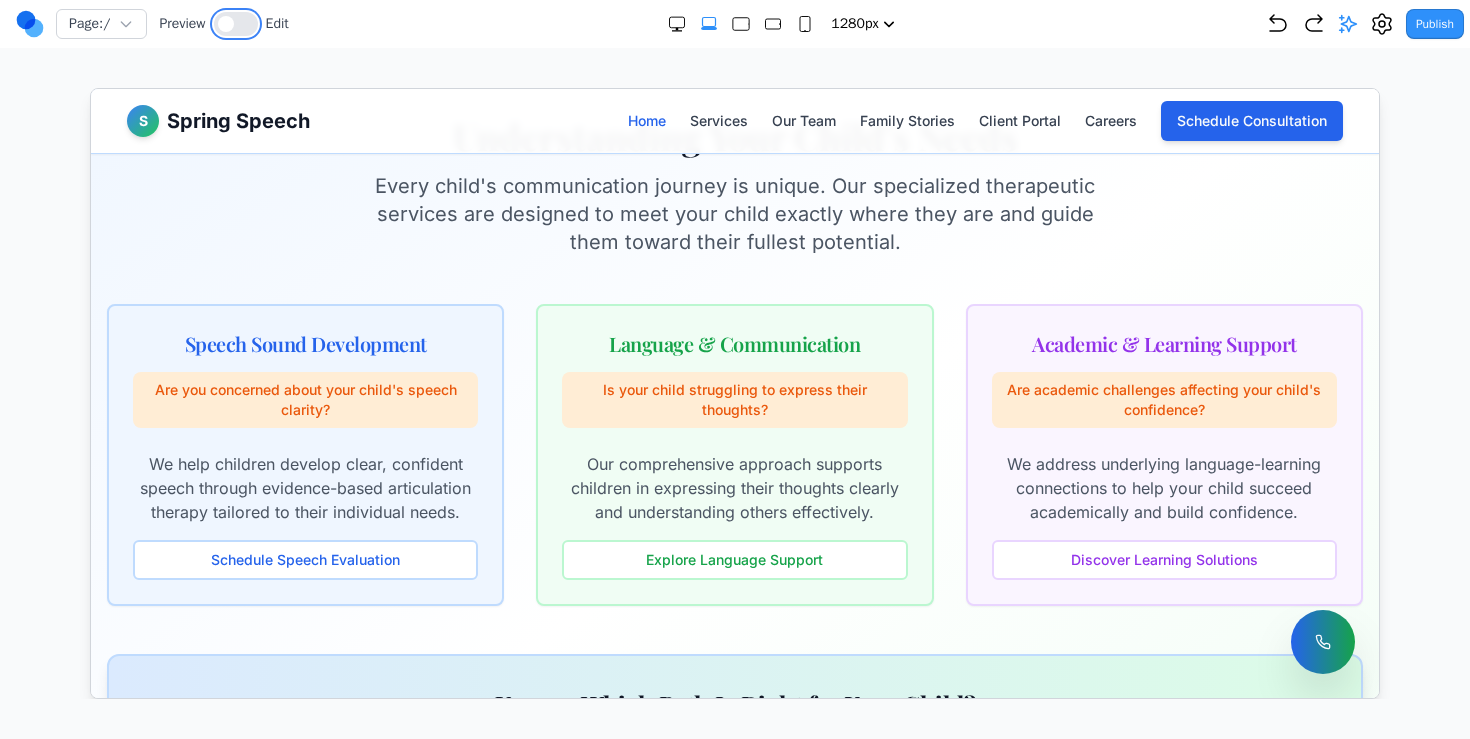 scroll, scrollTop: 791, scrollLeft: 0, axis: vertical 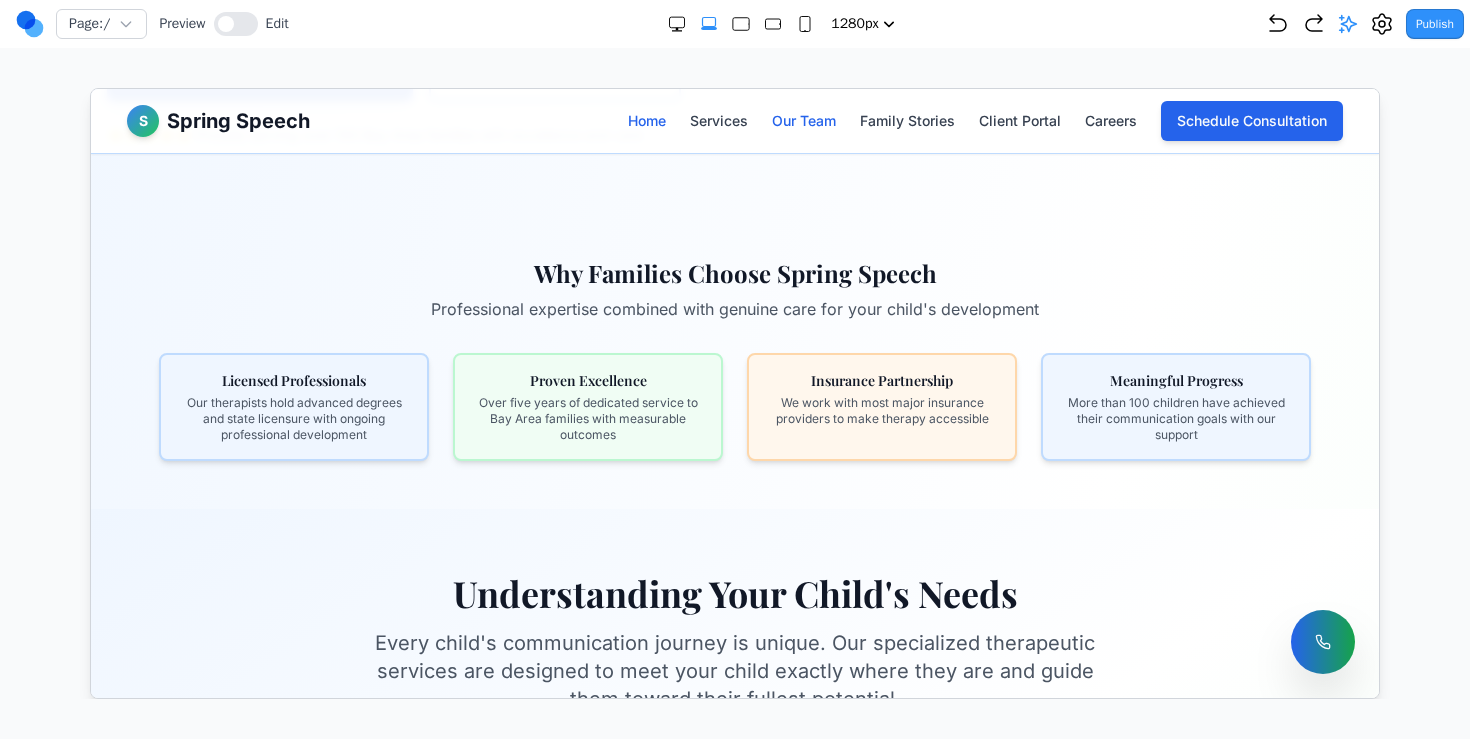 click on "Our Team" at bounding box center (803, 120) 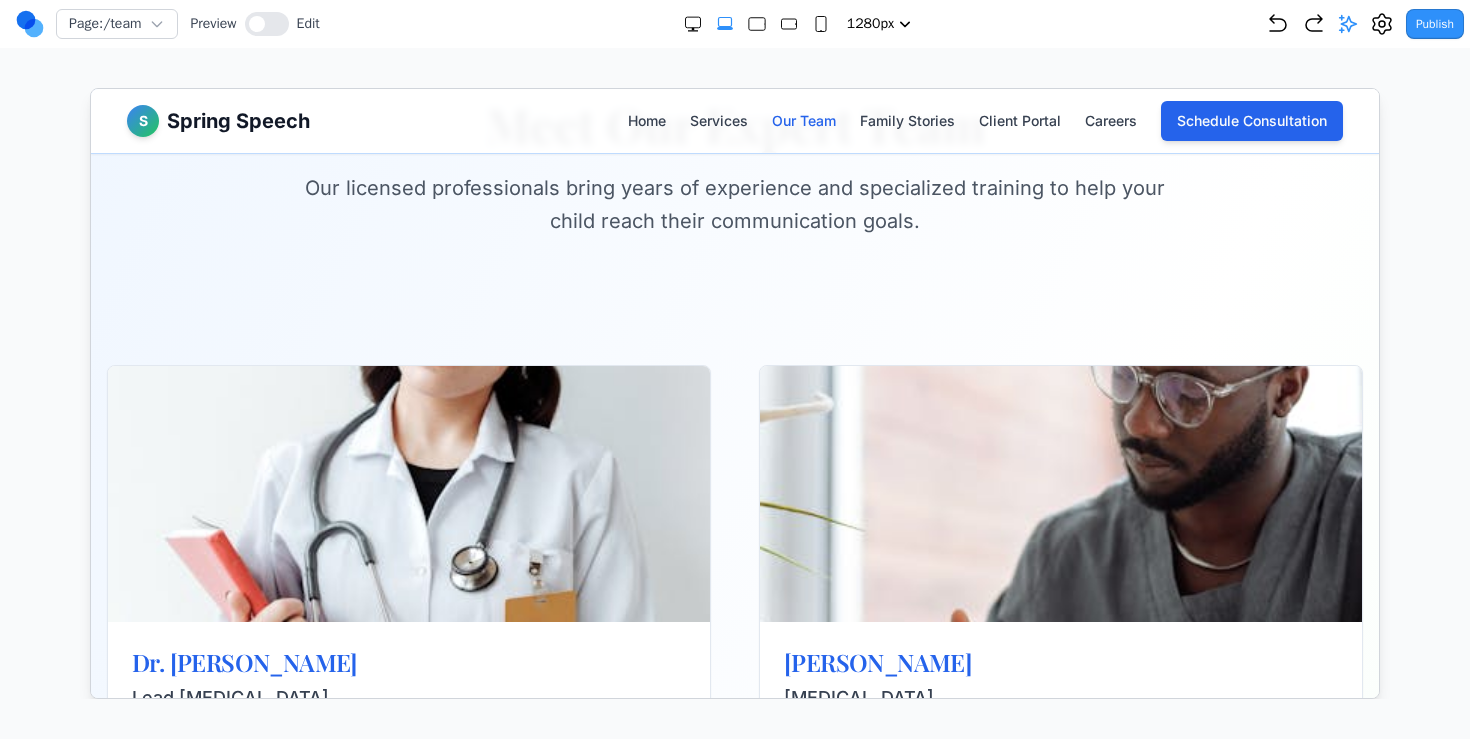 scroll, scrollTop: 0, scrollLeft: 0, axis: both 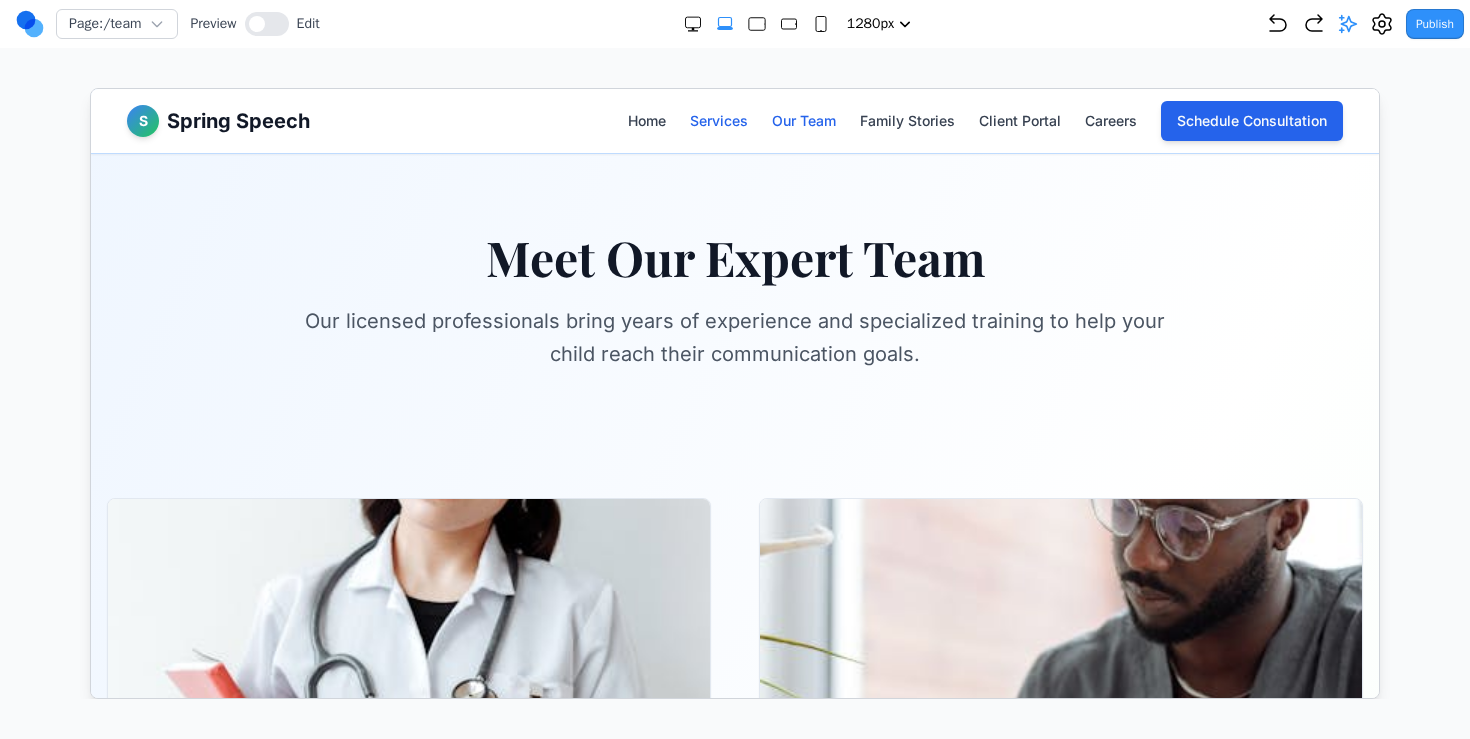 click on "Services" at bounding box center (718, 120) 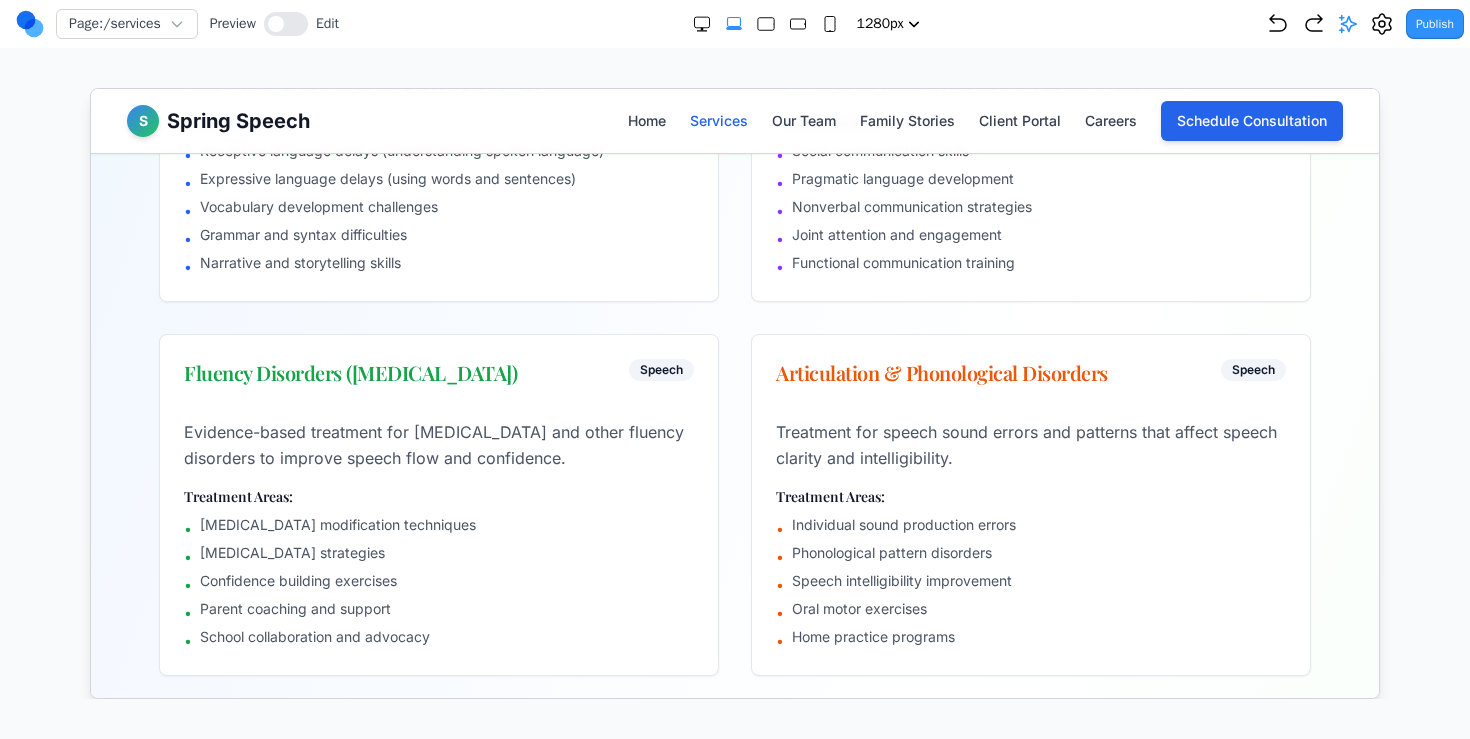 scroll, scrollTop: 0, scrollLeft: 0, axis: both 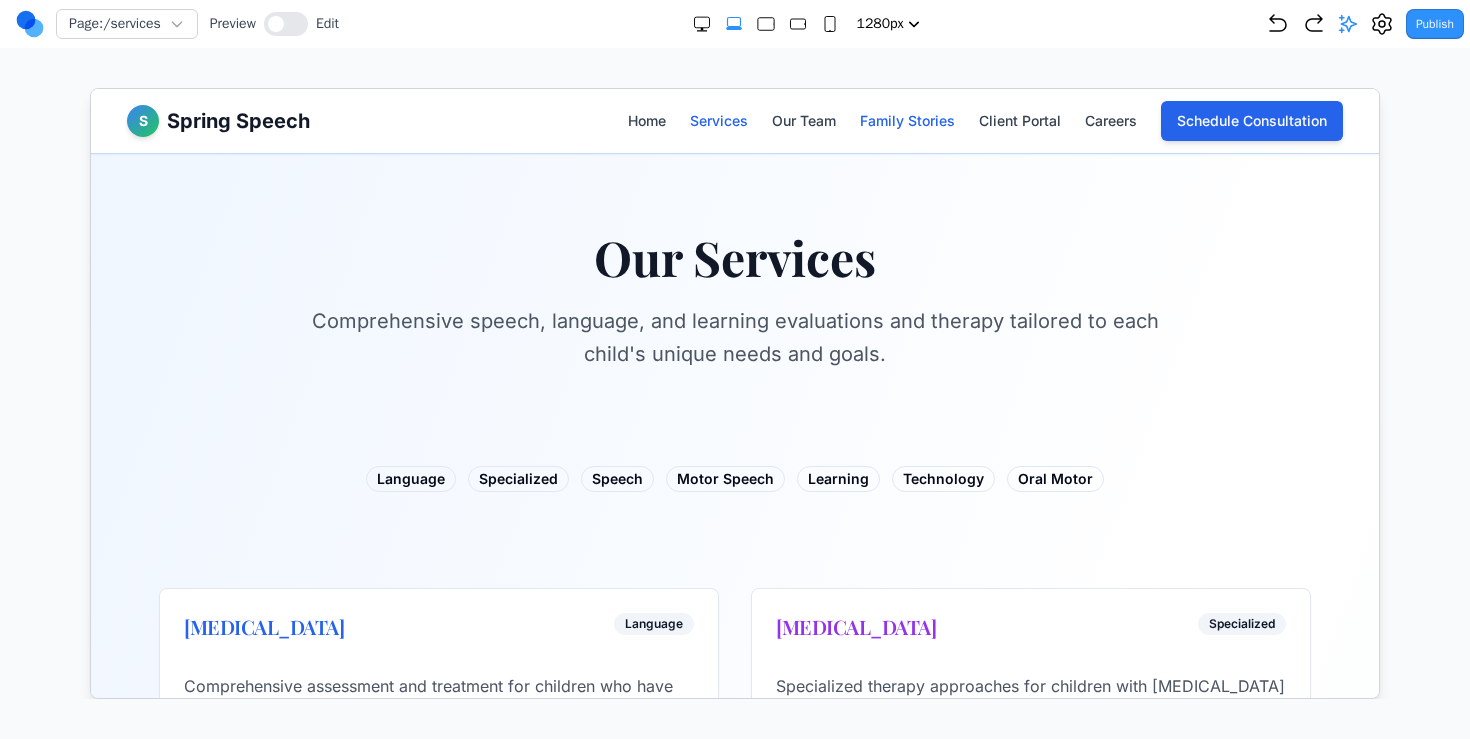 click on "Family Stories" at bounding box center [906, 120] 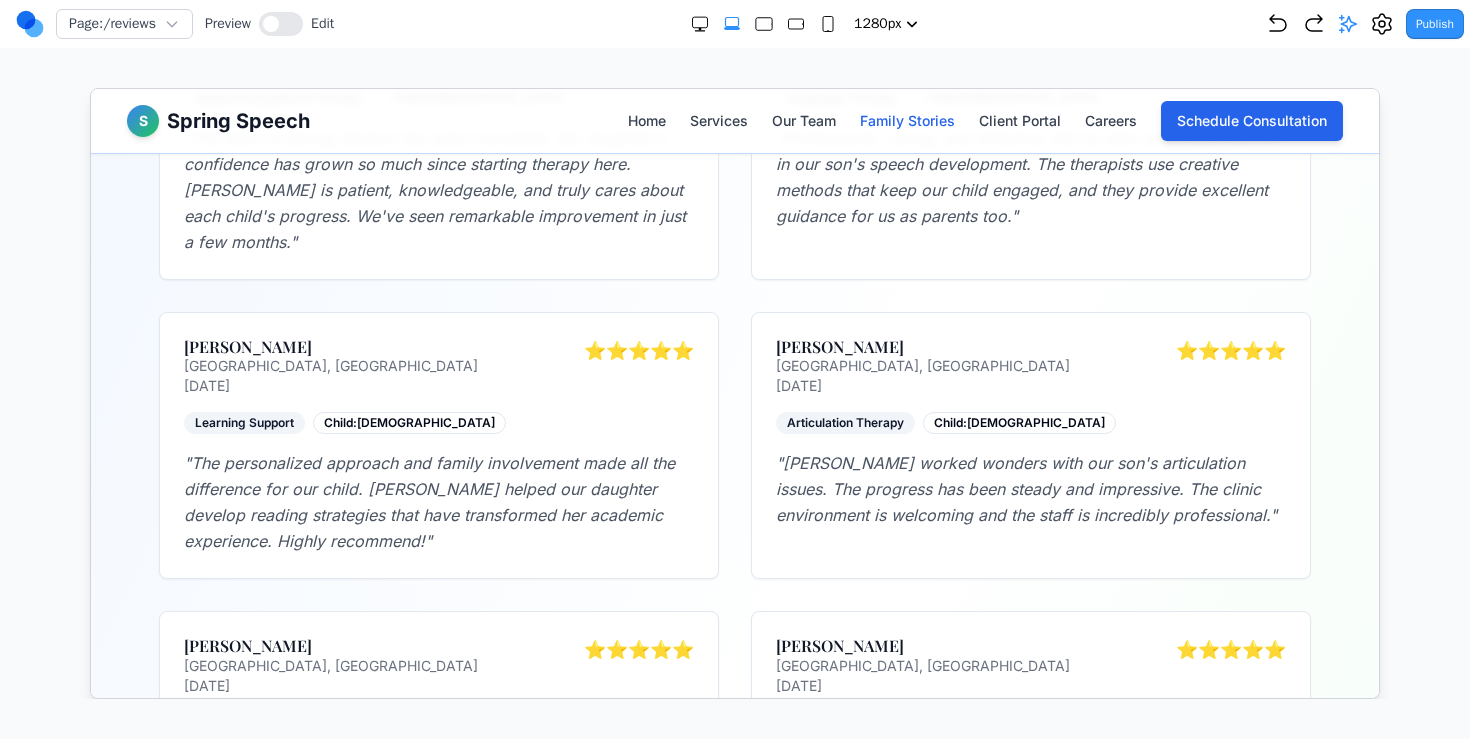 scroll, scrollTop: 0, scrollLeft: 0, axis: both 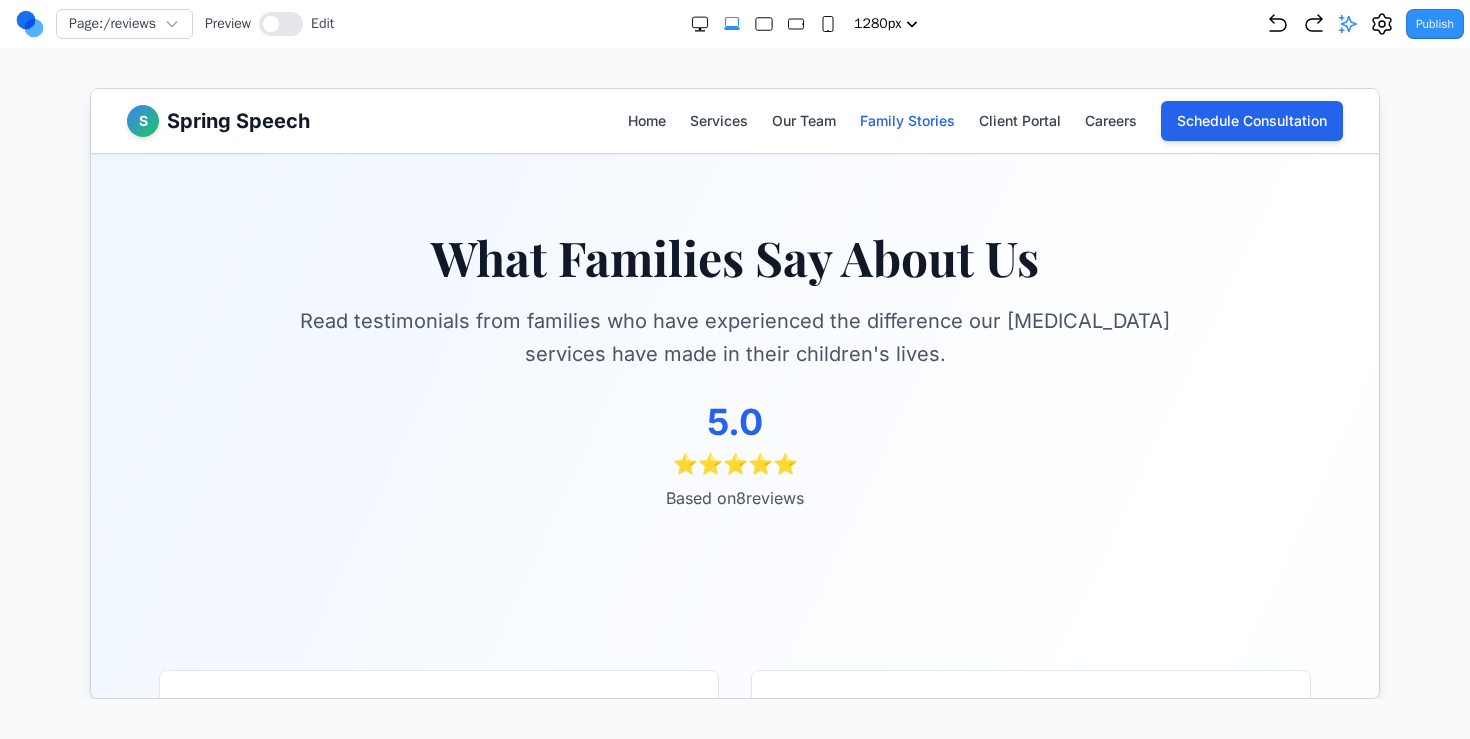 click on "Spring Speech" at bounding box center [237, 120] 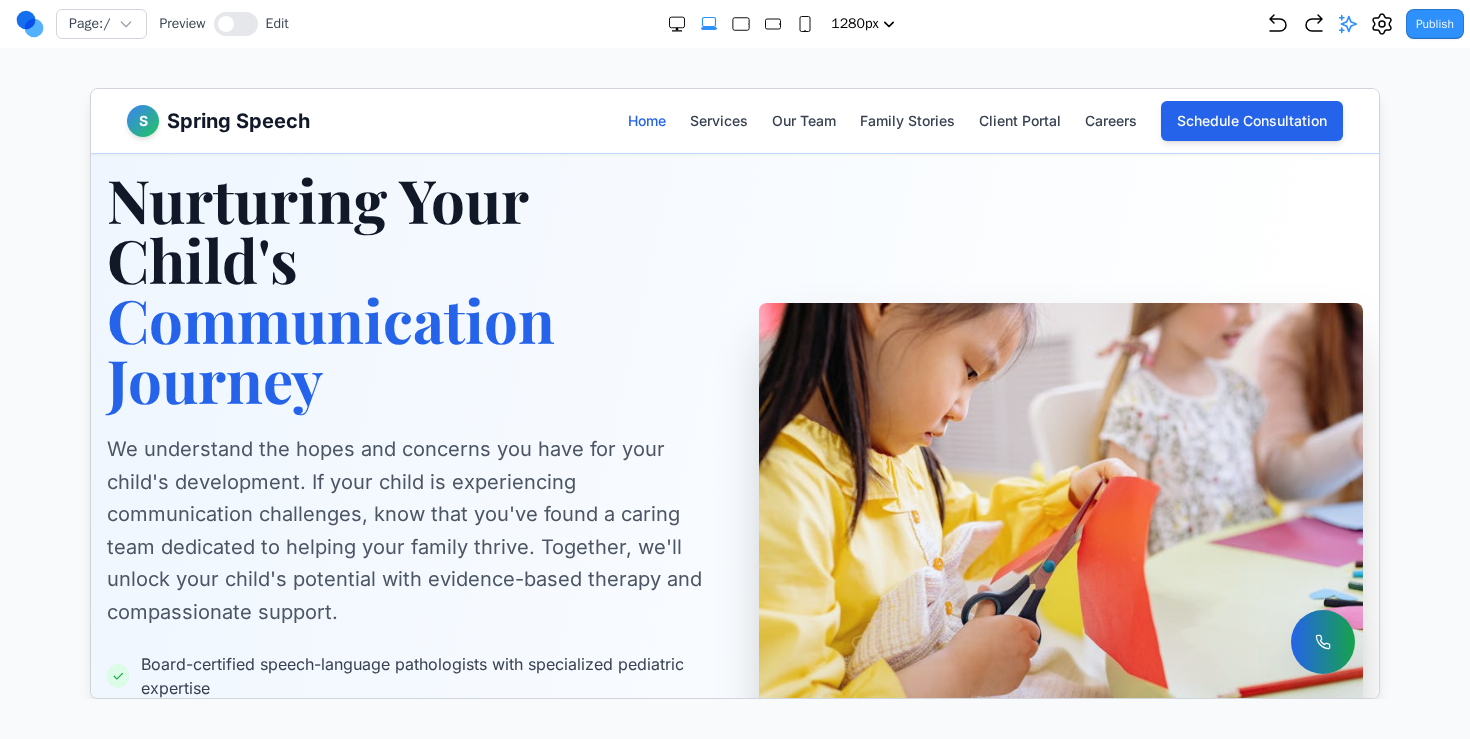 click 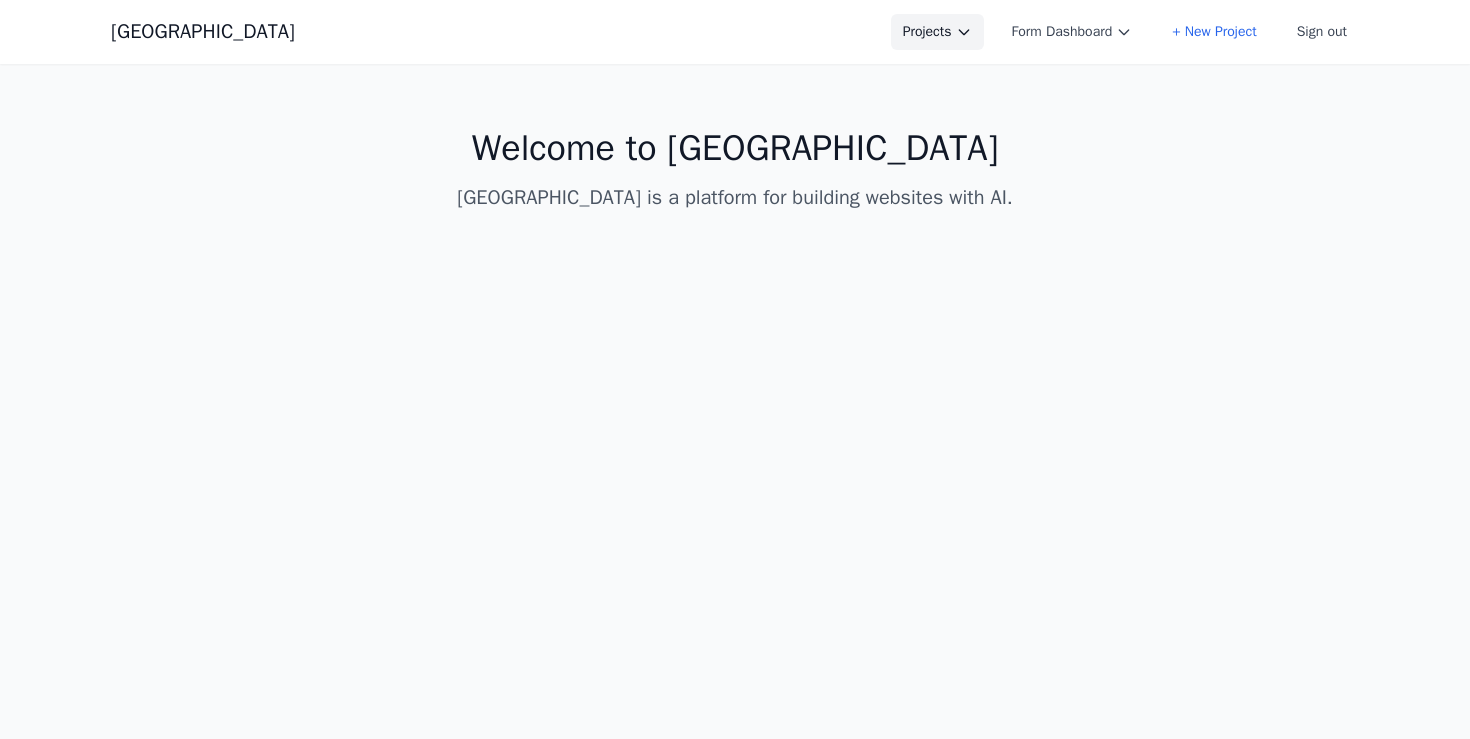 click on "Projects" at bounding box center (937, 32) 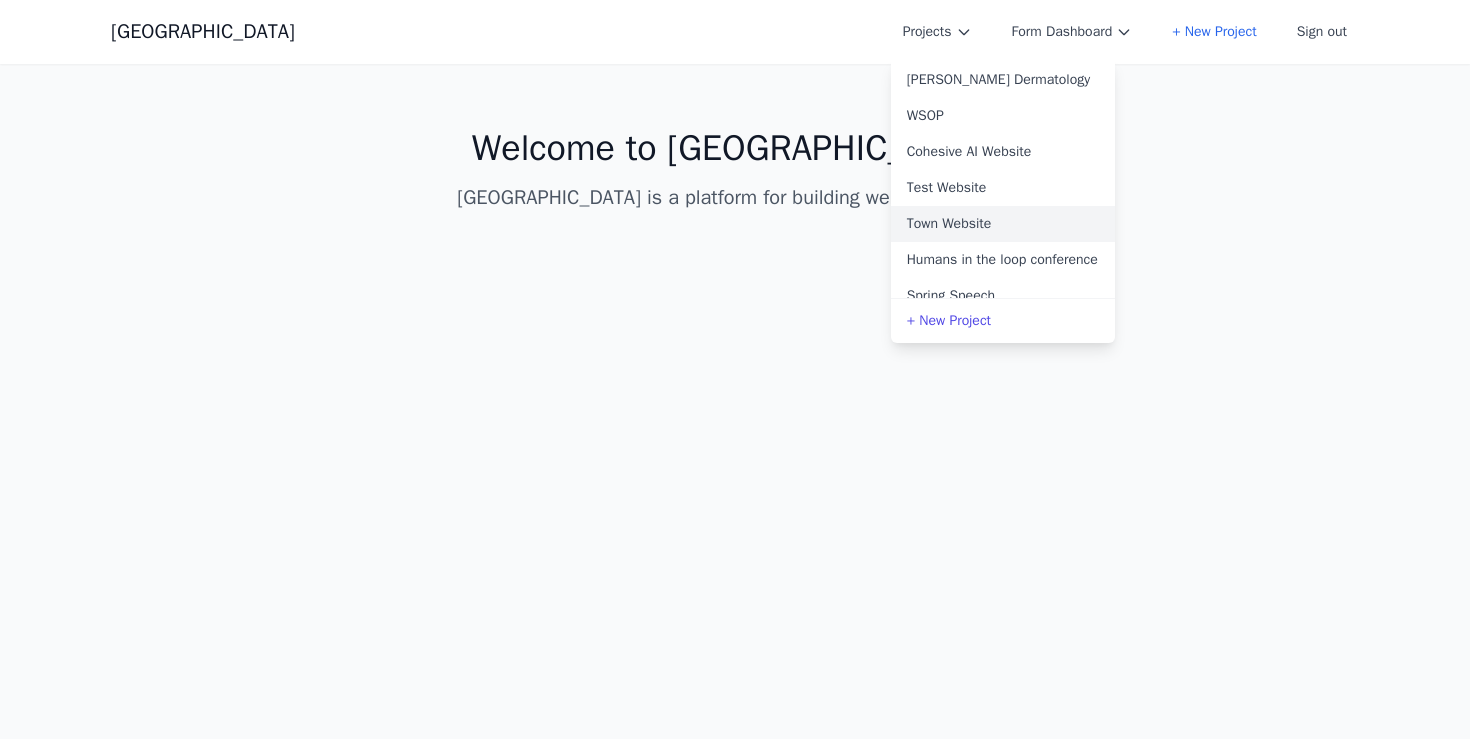 click on "Town Website" at bounding box center [1003, 224] 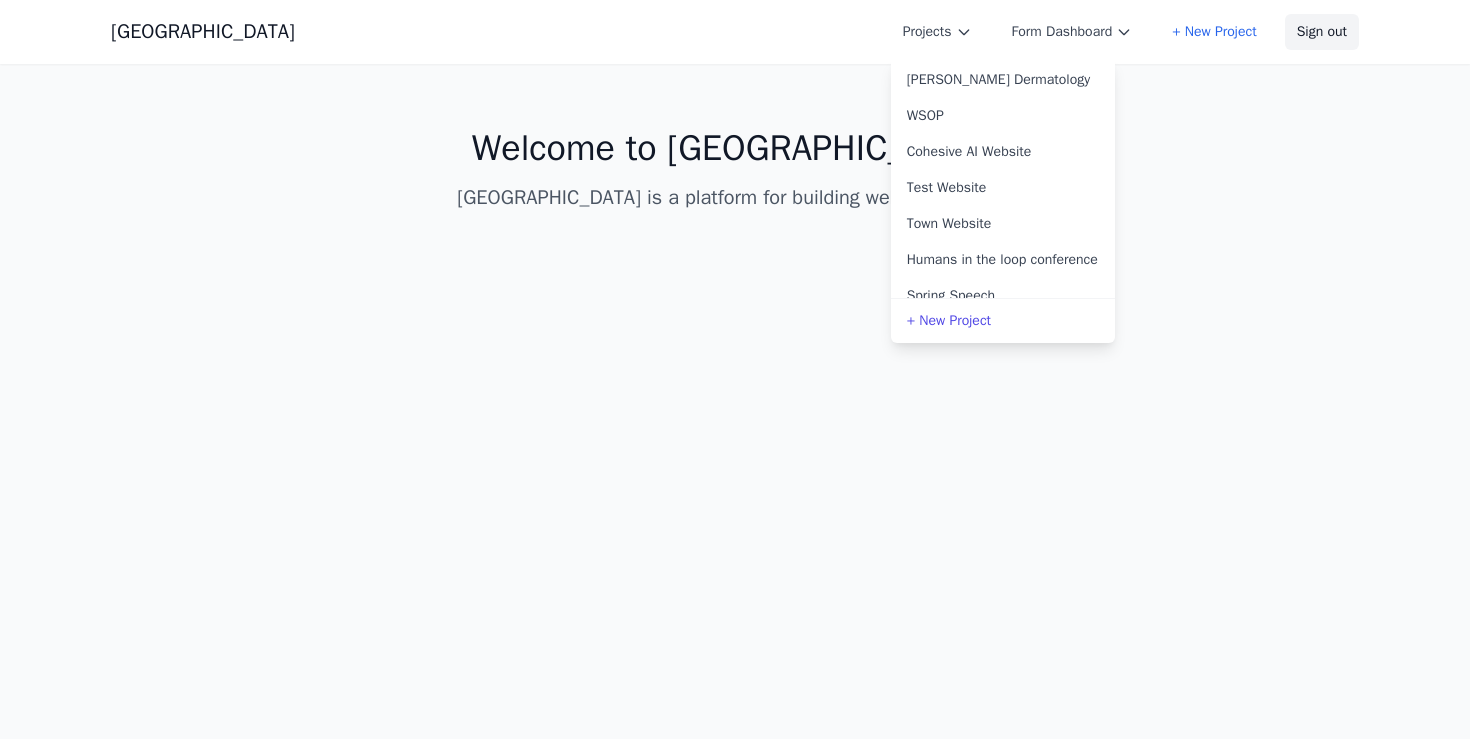 click on "Sign out" at bounding box center (1322, 32) 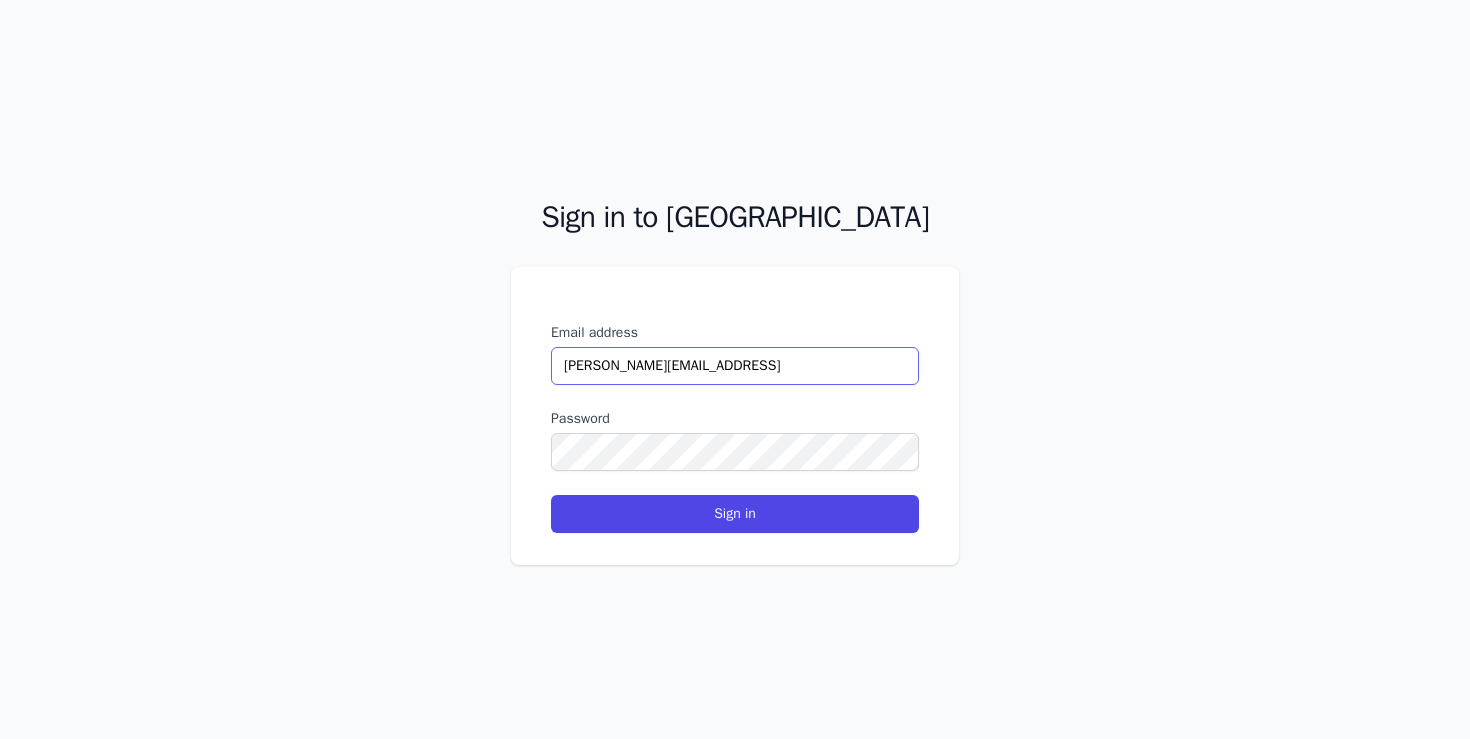 click on "allen@coalcreek.ai" at bounding box center [735, 366] 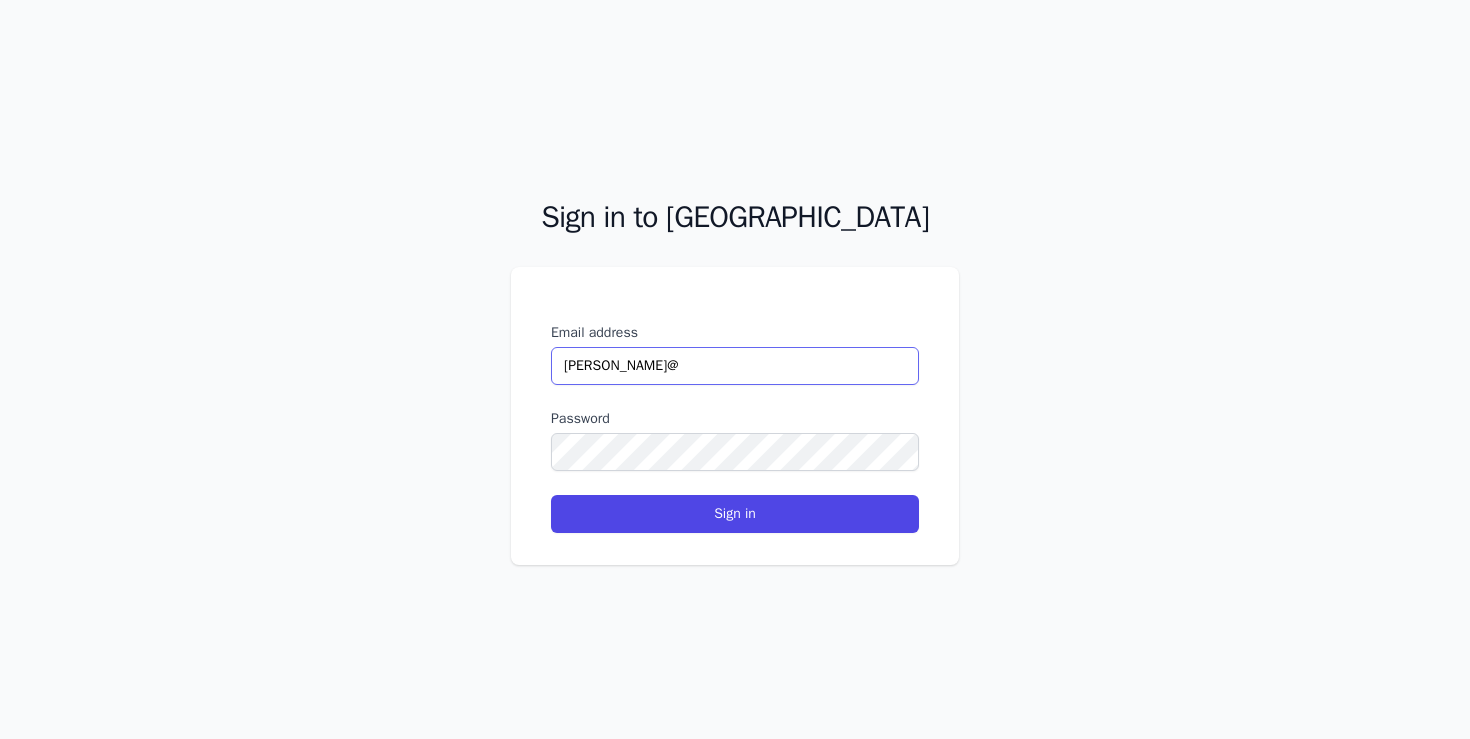 type on "todd@firstround.com" 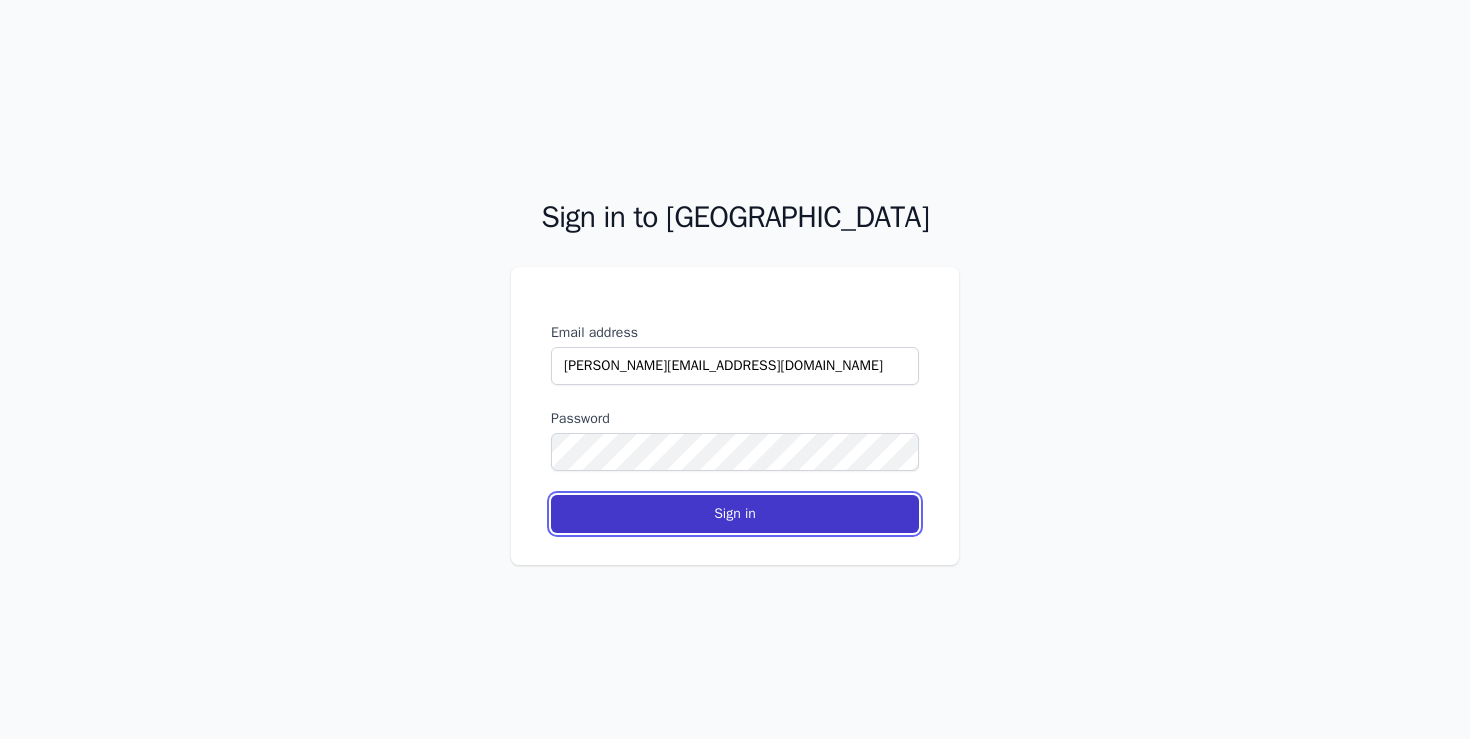 click on "Sign in" at bounding box center (735, 514) 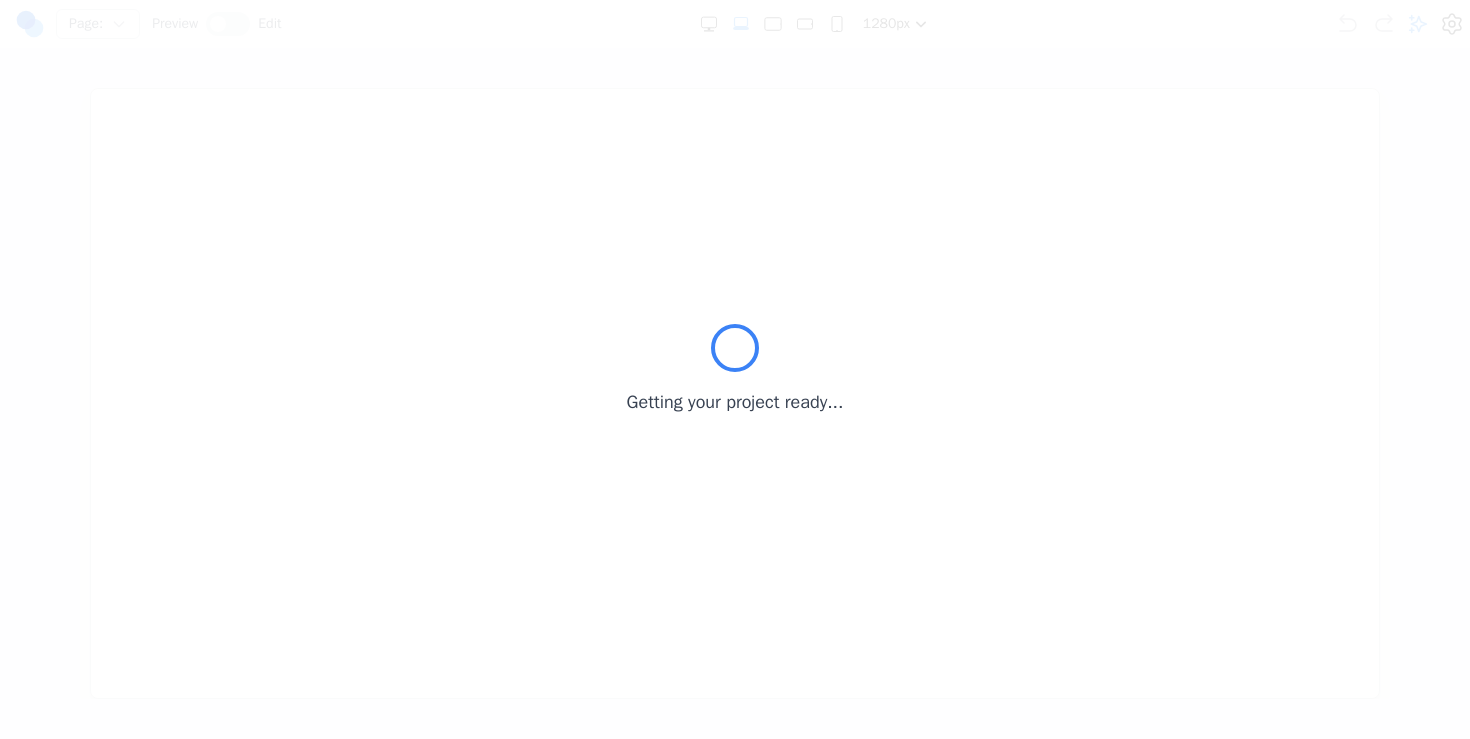scroll, scrollTop: 0, scrollLeft: 0, axis: both 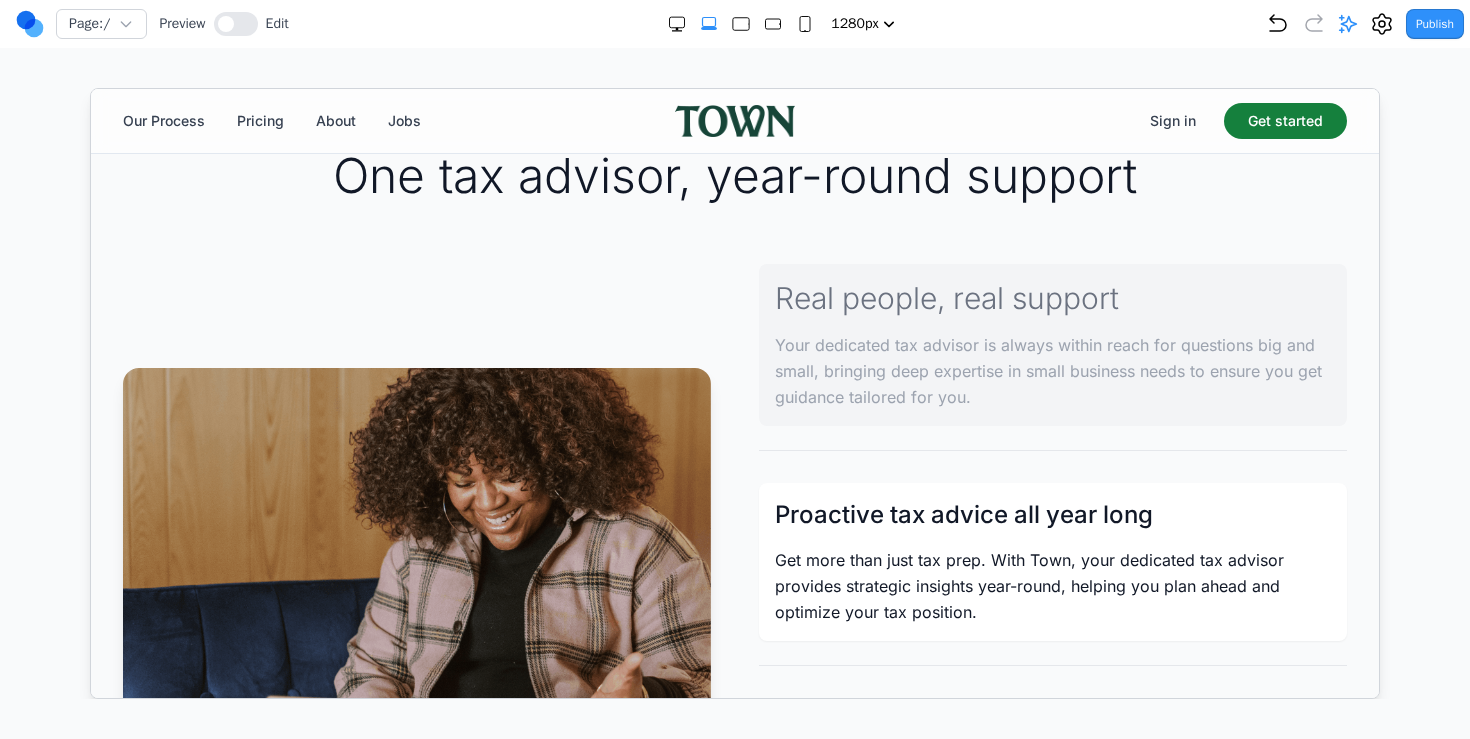click on "Your dedicated tax advisor is always within reach for questions big and small, bringing deep expertise in small business needs to ensure you get guidance tailored for you." at bounding box center [1052, 370] 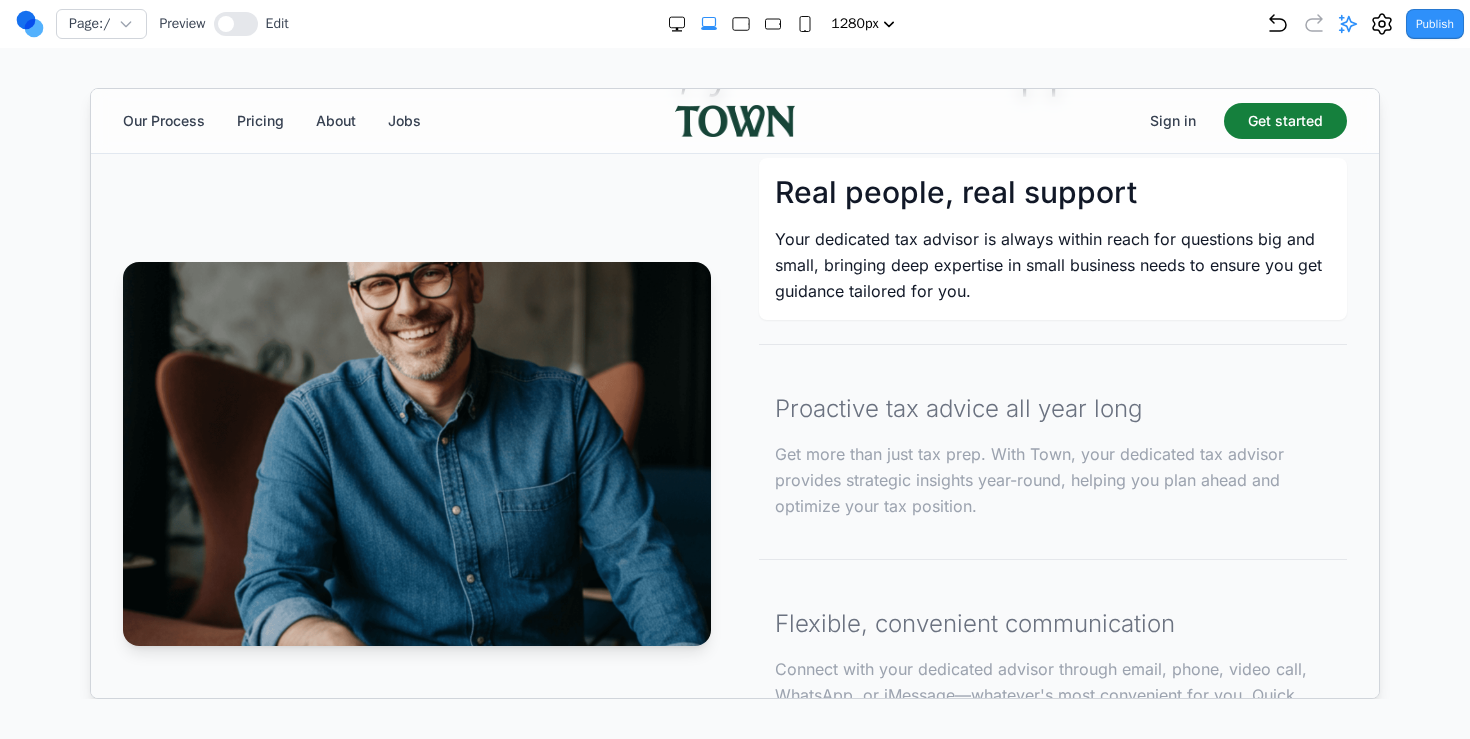 scroll, scrollTop: 0, scrollLeft: 0, axis: both 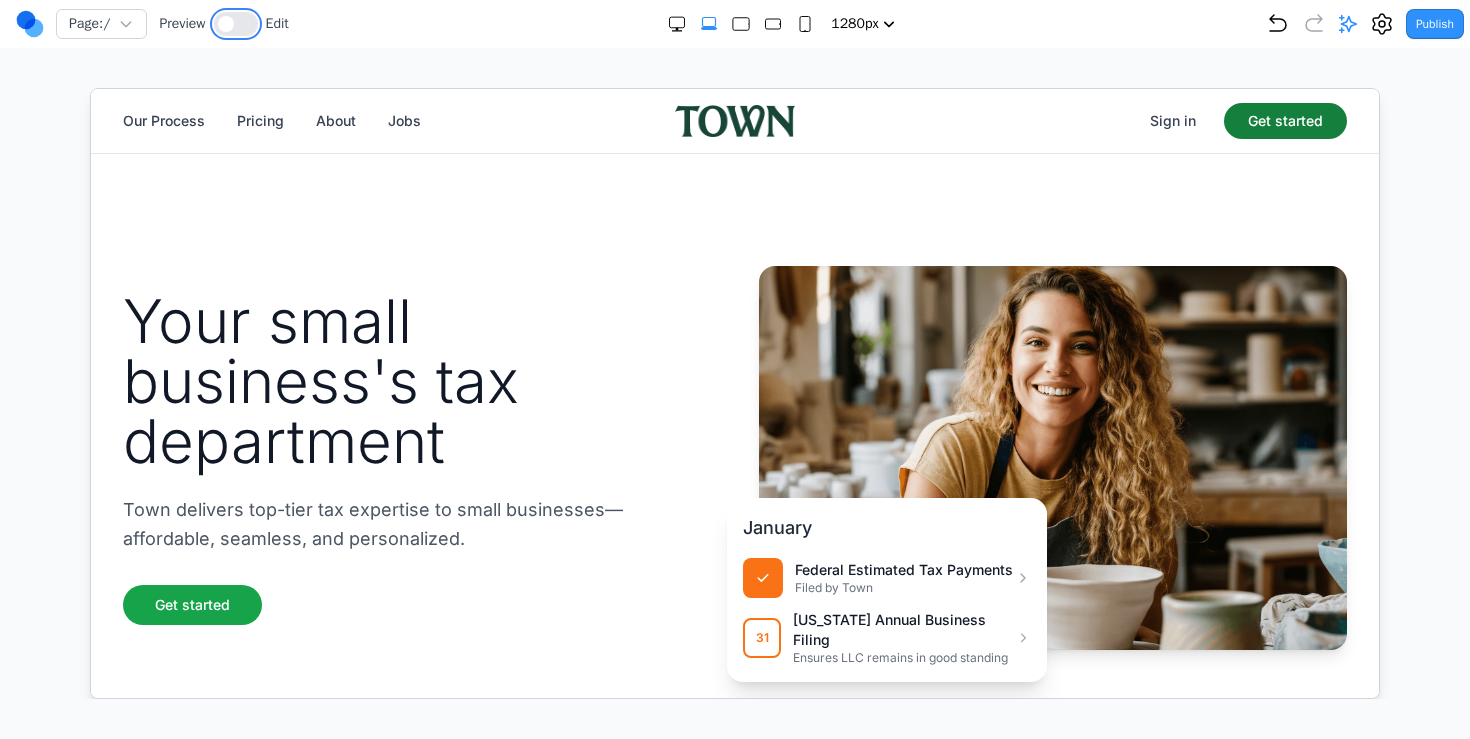 click at bounding box center (226, 24) 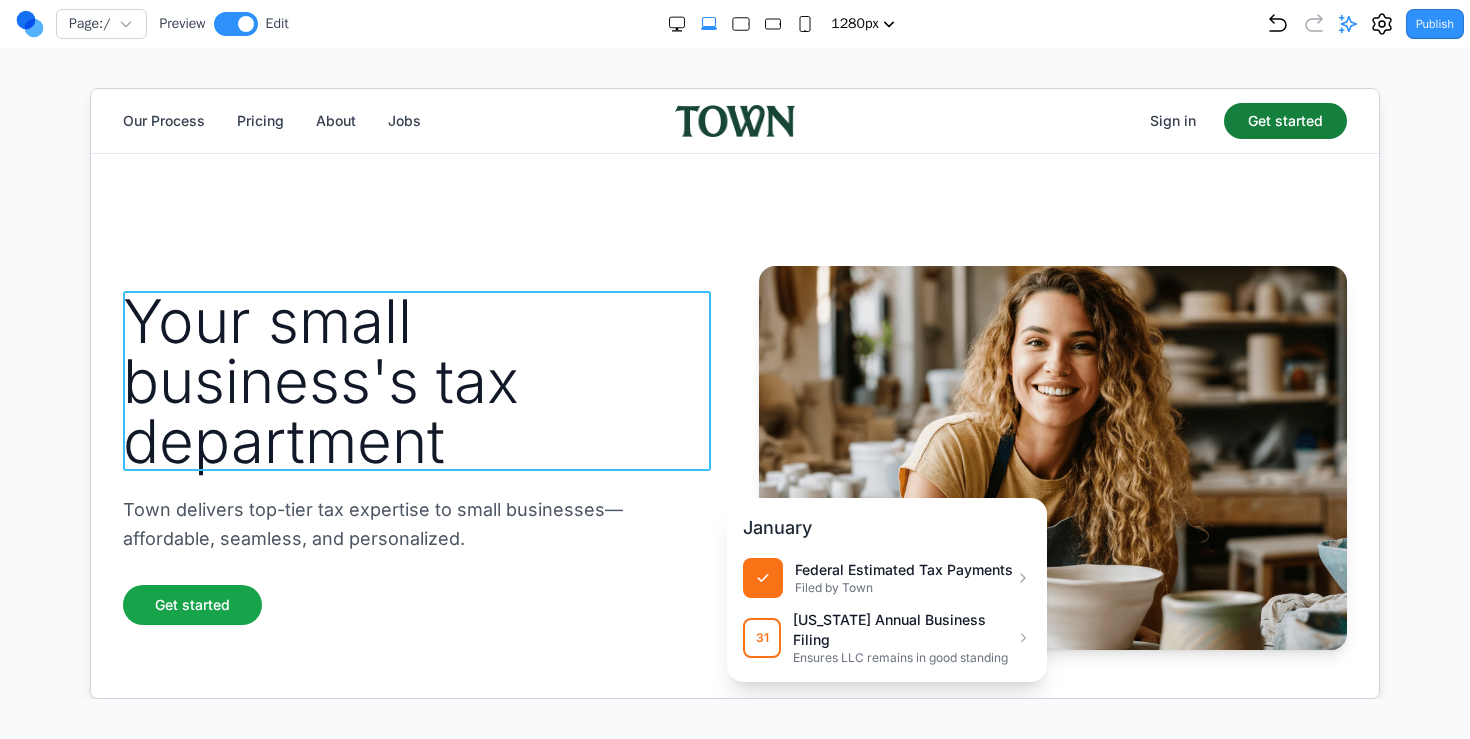 click on "Your small business's tax department" at bounding box center (416, 380) 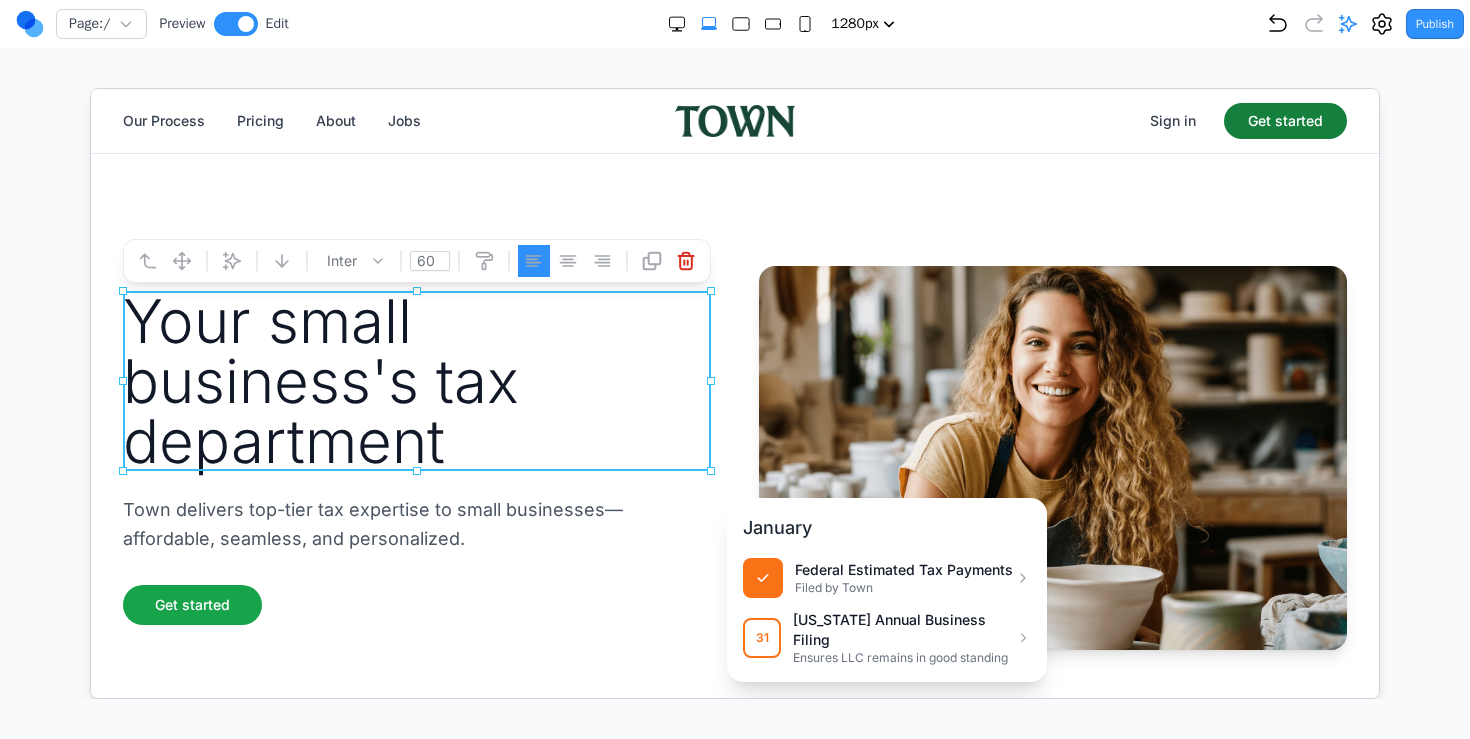 click on "Town delivers top-tier tax expertise to small businesses—affordable, seamless, and personalized." at bounding box center (416, 523) 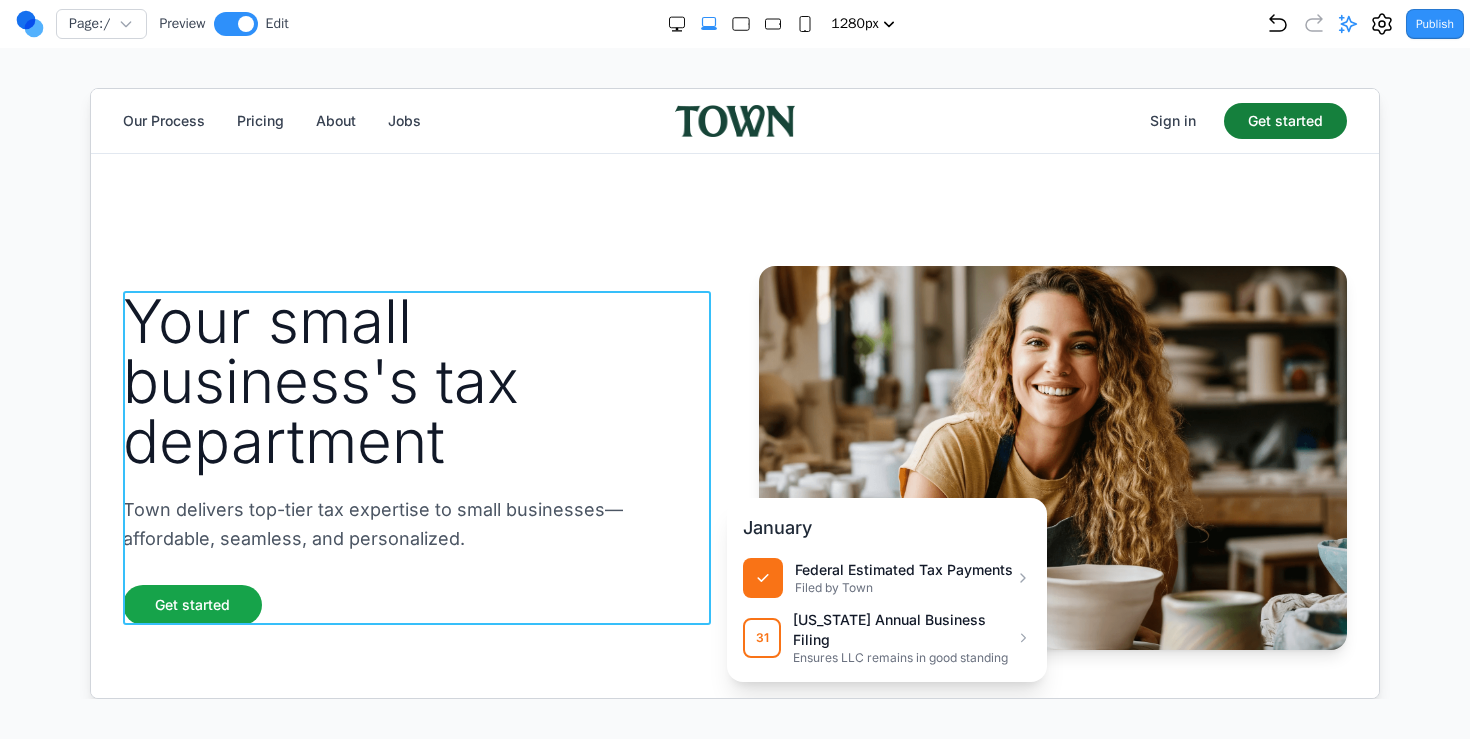 click on "Your small business's tax department Town delivers top-tier tax expertise to small businesses—affordable, seamless, and personalized. Get started" at bounding box center [416, 457] 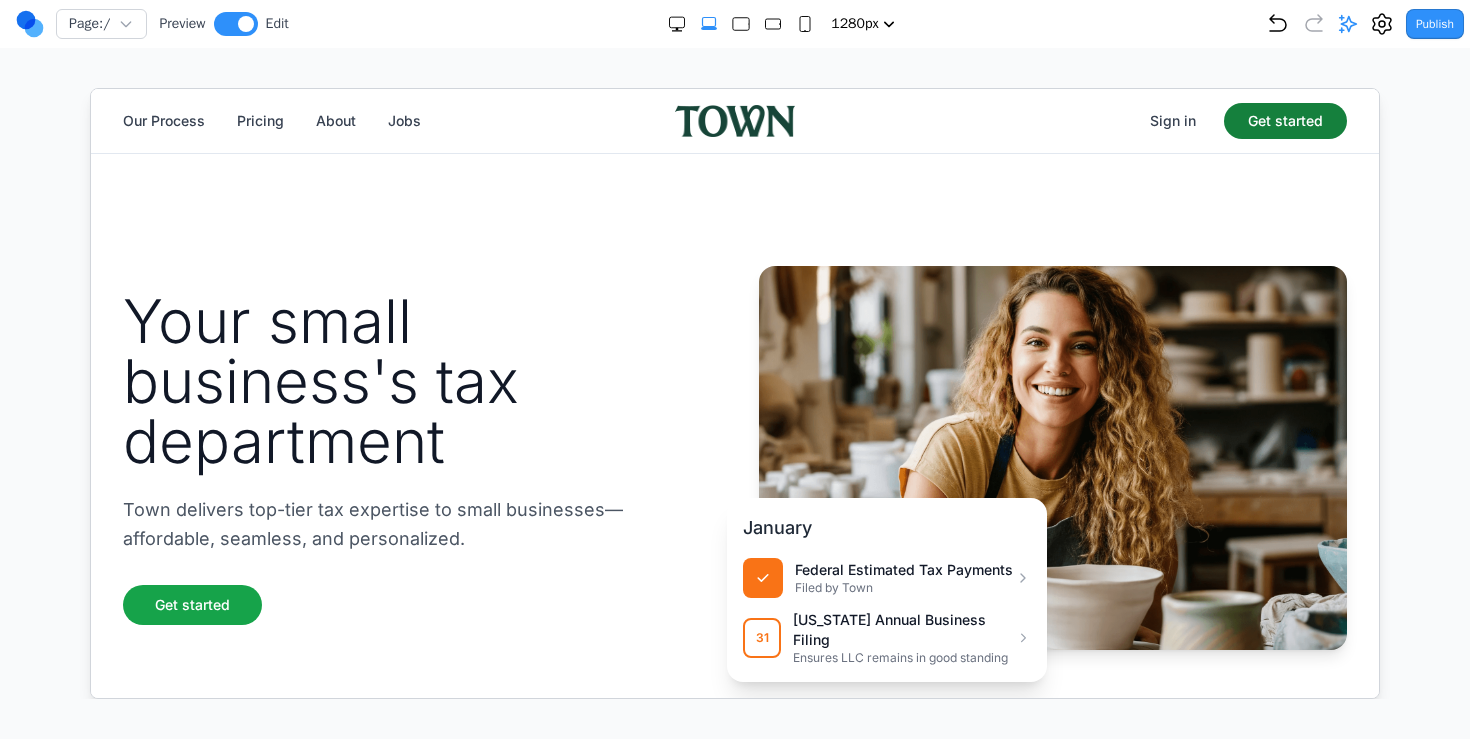 scroll, scrollTop: 0, scrollLeft: 0, axis: both 